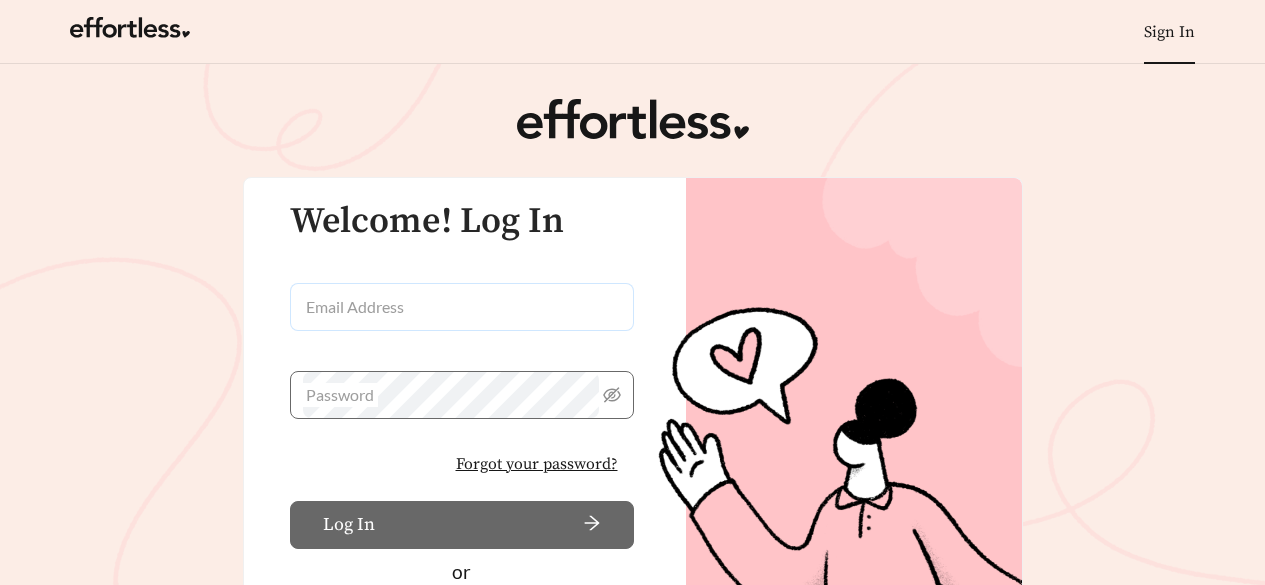 click on "Email Address" at bounding box center [462, 307] 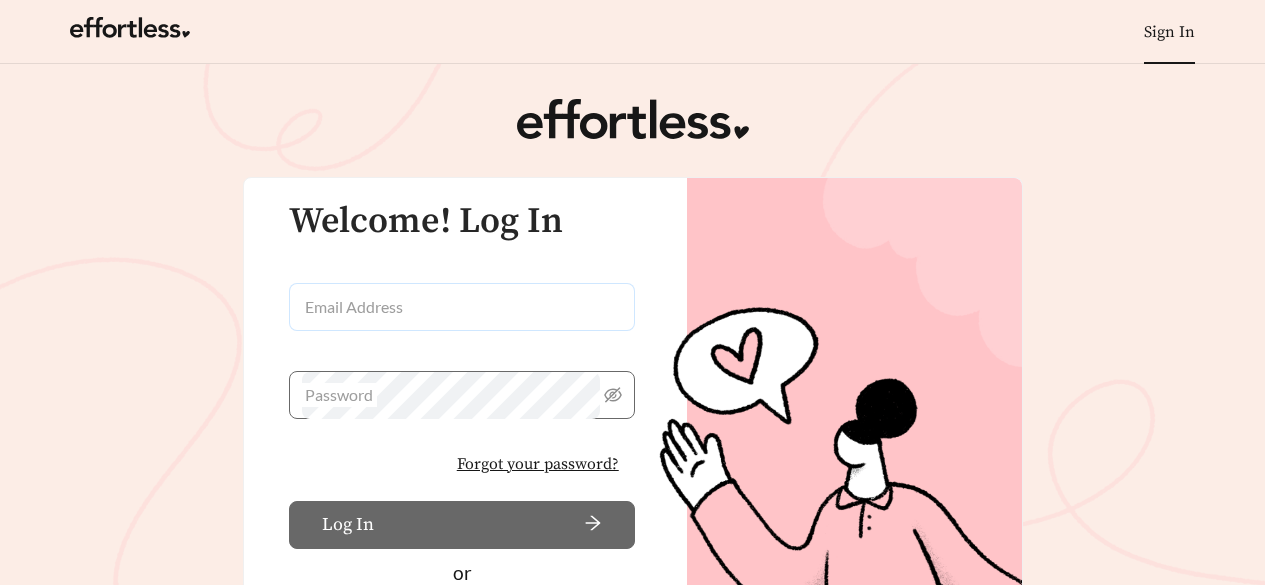 scroll, scrollTop: 0, scrollLeft: 0, axis: both 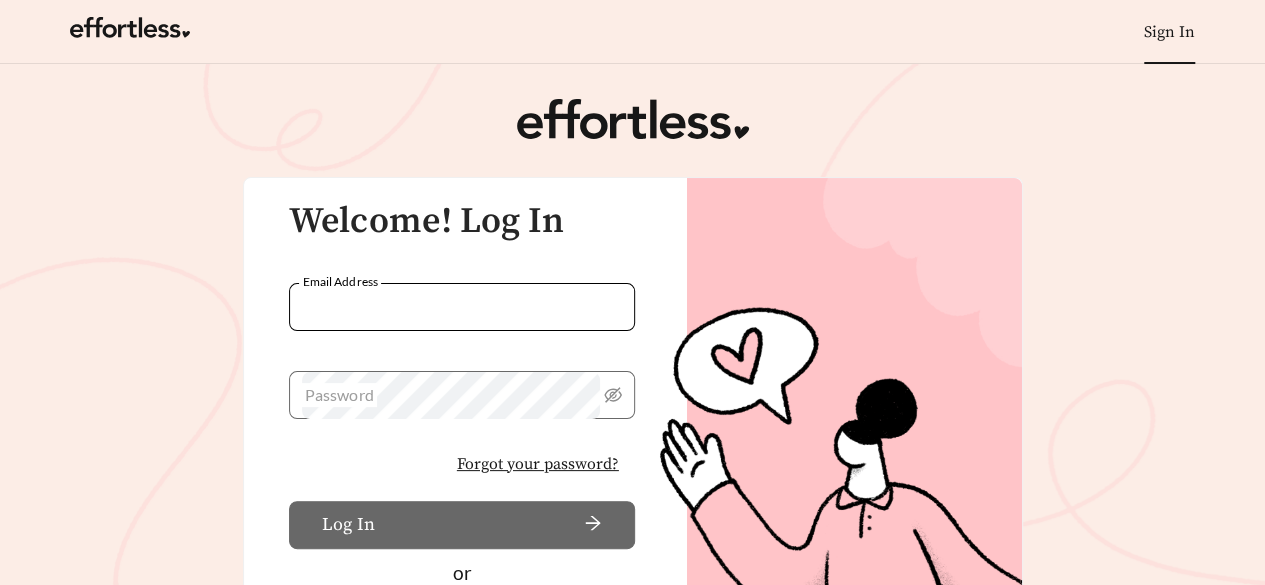 type on "**********" 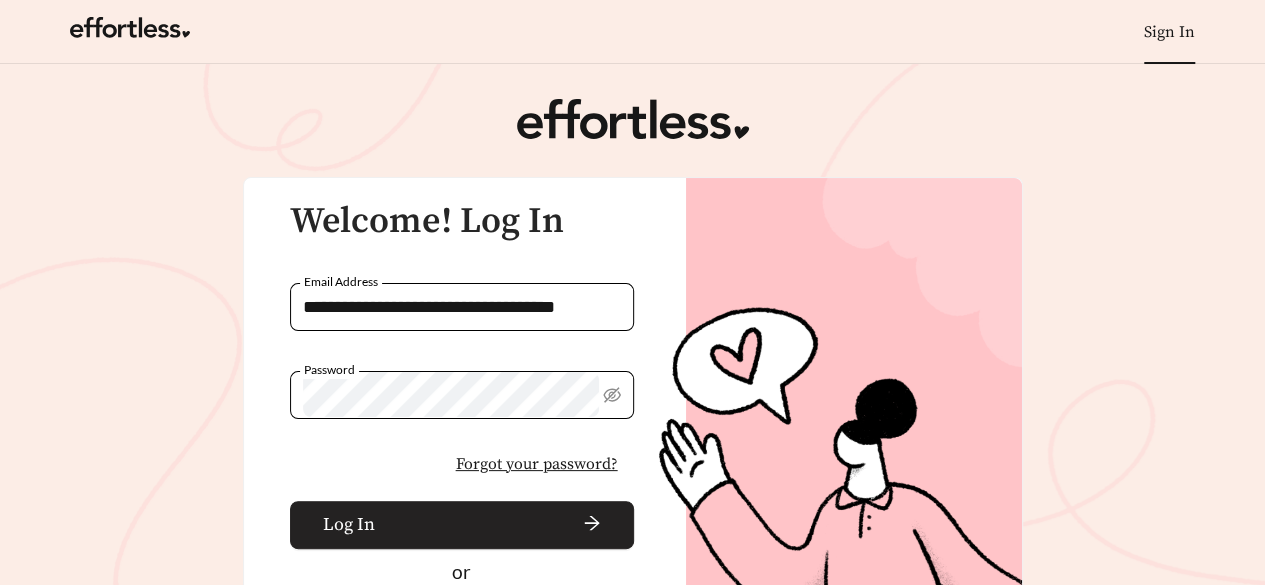 click on "Log In" at bounding box center [462, 525] 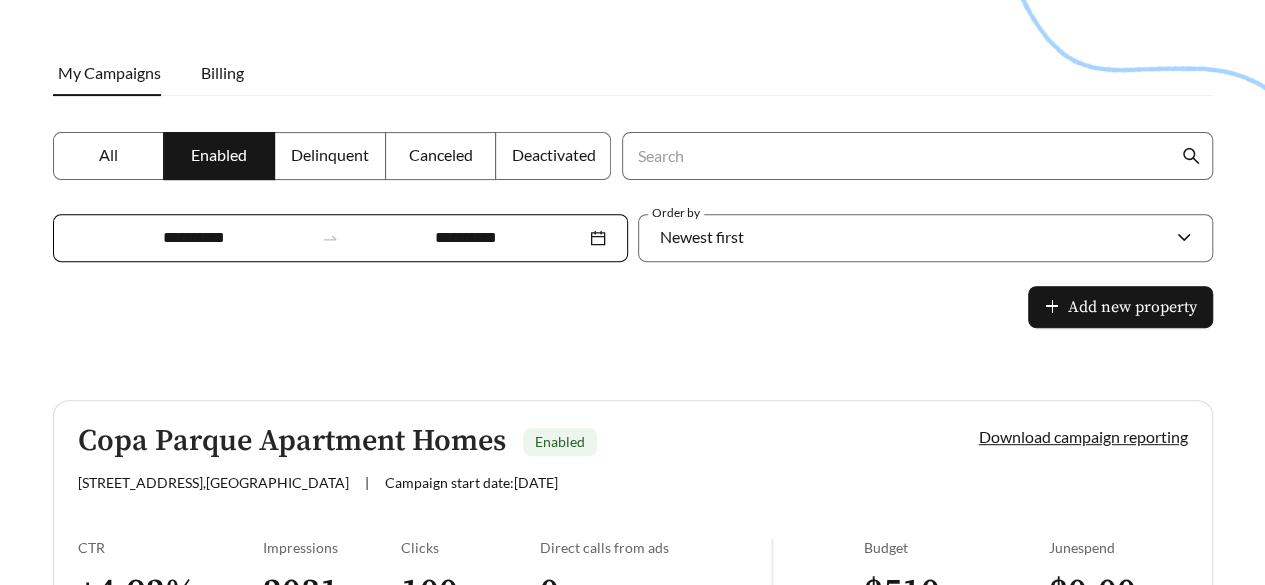 scroll, scrollTop: 232, scrollLeft: 0, axis: vertical 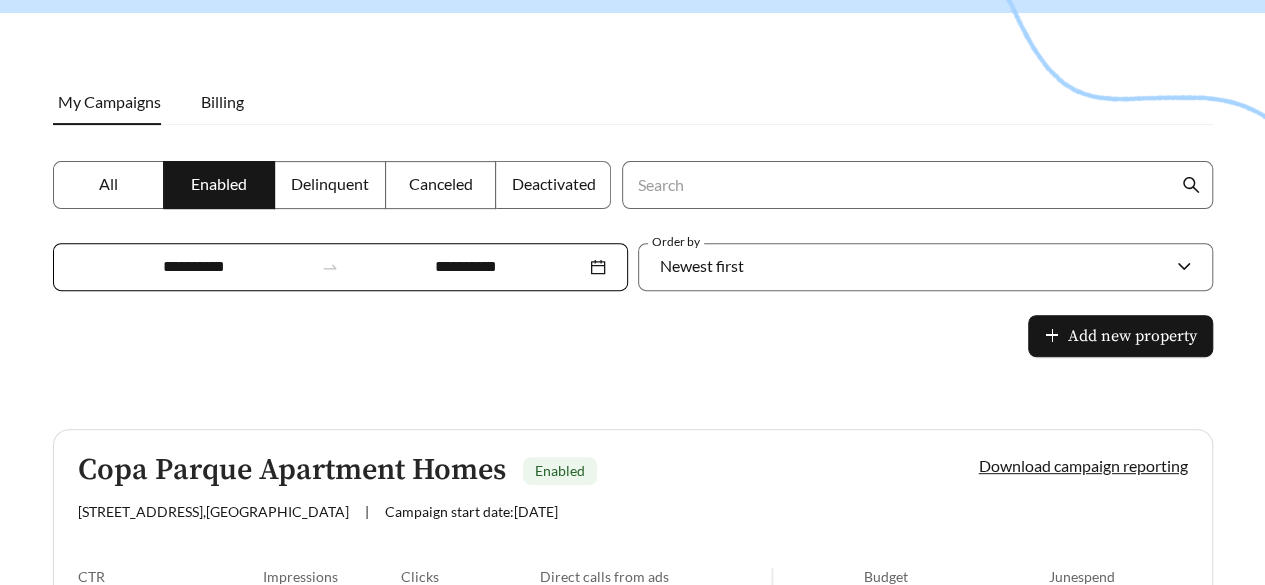 click on "**********" at bounding box center (340, 267) 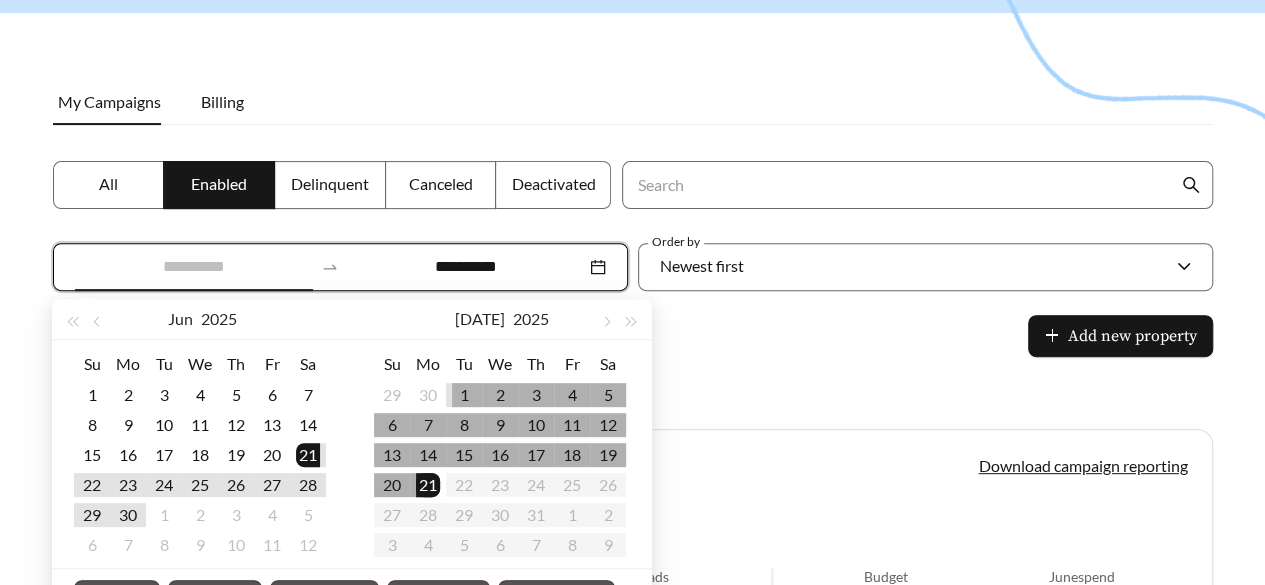 type on "**********" 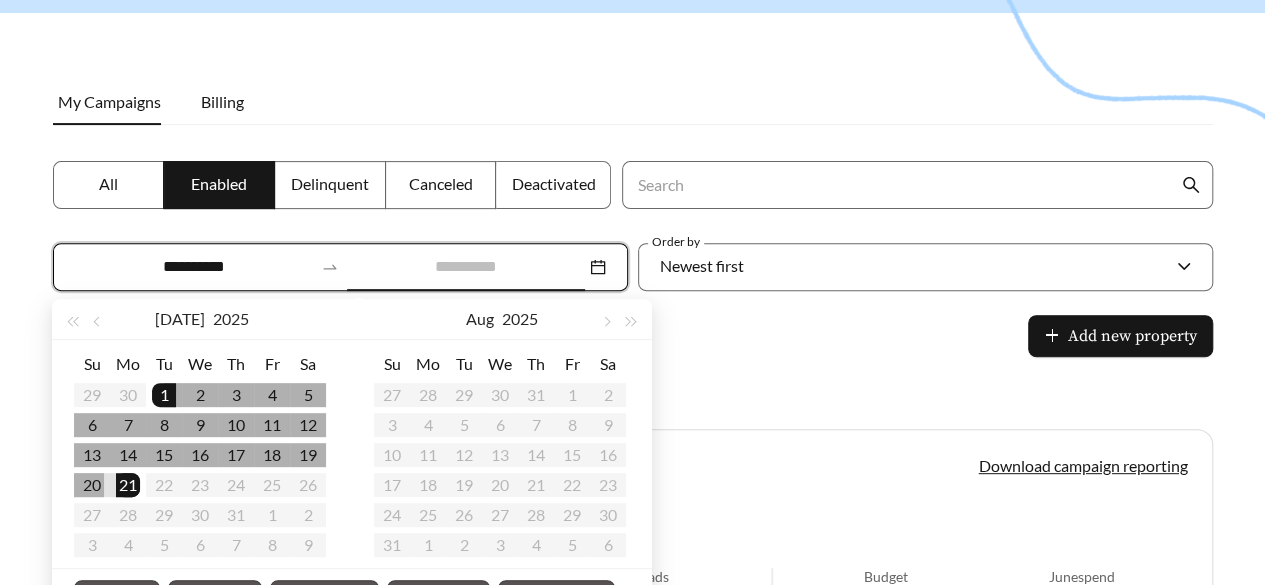 type on "**********" 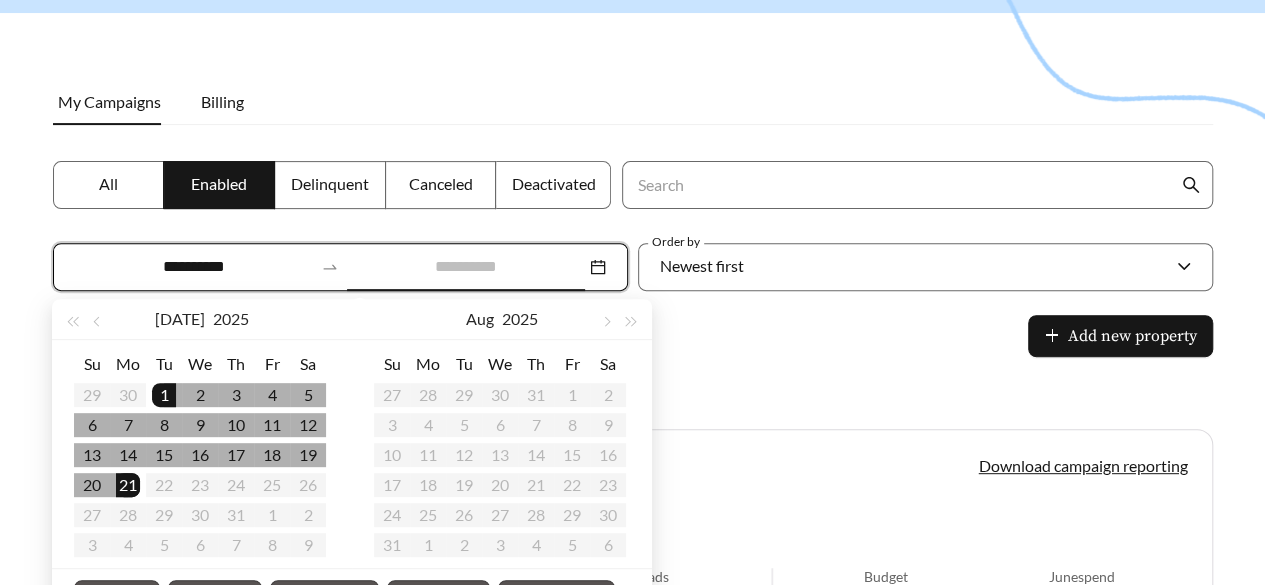 click on "21" at bounding box center [128, 485] 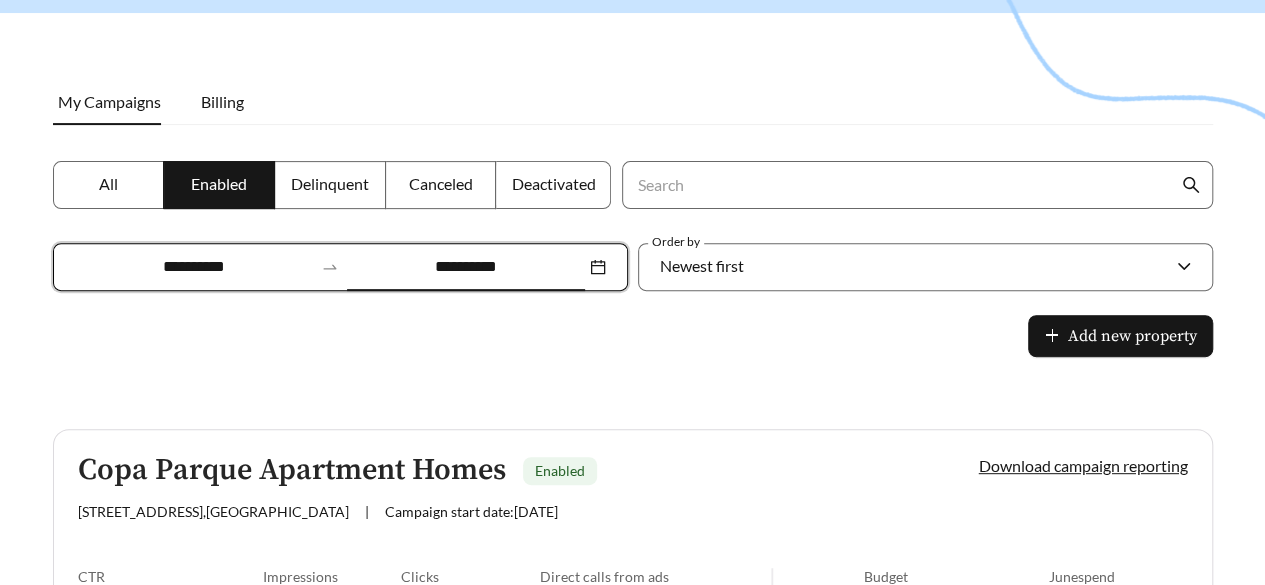 click on "Copa Parque Apartment Homes Enabled" at bounding box center [494, 470] 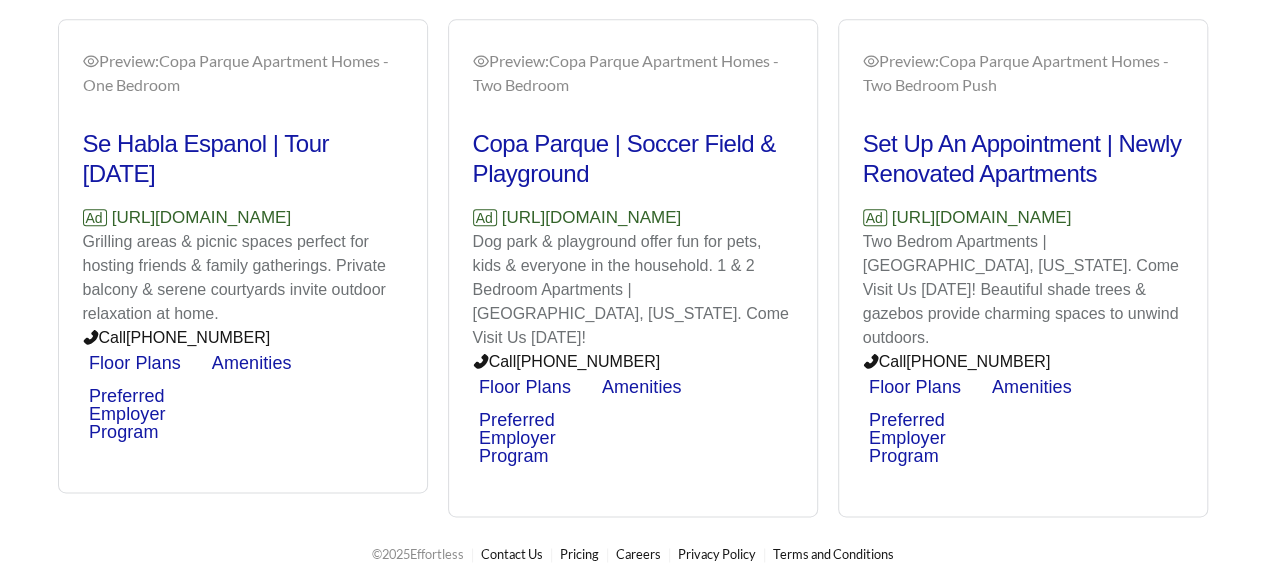 scroll, scrollTop: 1068, scrollLeft: 0, axis: vertical 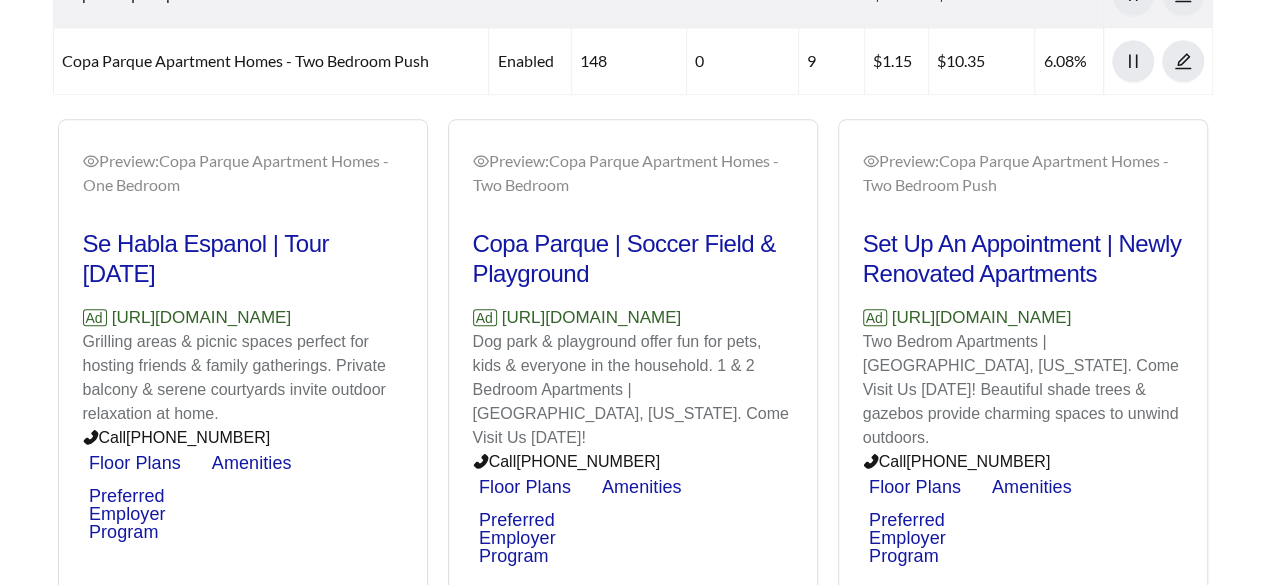 click on "Preview:  Copa Parque Apartment Homes - One Bedroom Se Habla Espanol | Tour [DATE] Ad [URL][DOMAIN_NAME] Grilling areas & picnic spaces perfect for hosting friends & family gatherings. Private balcony & serene courtyards invite outdoor relaxation at home.  Call  [PHONE_NUMBER] Floor Plans Amenities Preferred Employer Program  Preview:  Copa Parque Apartment Homes - Two Bedroom Copa Parque | Soccer Field & Playground Ad [URL][DOMAIN_NAME] Dog park & playground offer fun for pets, kids & everyone in the household. 1 & 2 Bedroom Apartments | [GEOGRAPHIC_DATA], [US_STATE]. Come Visit Us [DATE]!  Call  [PHONE_NUMBER] Floor Plans Amenities Preferred Employer Program  Preview:  Copa Parque Apartment Homes - Two Bedroom Push Set Up An Appointment | Newly Renovated Apartments Ad [URL][DOMAIN_NAME] Two Bedrom Apartments | [GEOGRAPHIC_DATA], [US_STATE]. Come Visit Us [DATE]! Beautiful shade trees & gazebos provide charming spaces to unwind outdoors.  Call  [PHONE_NUMBER] Floor Plans Amenities" at bounding box center [633, 368] 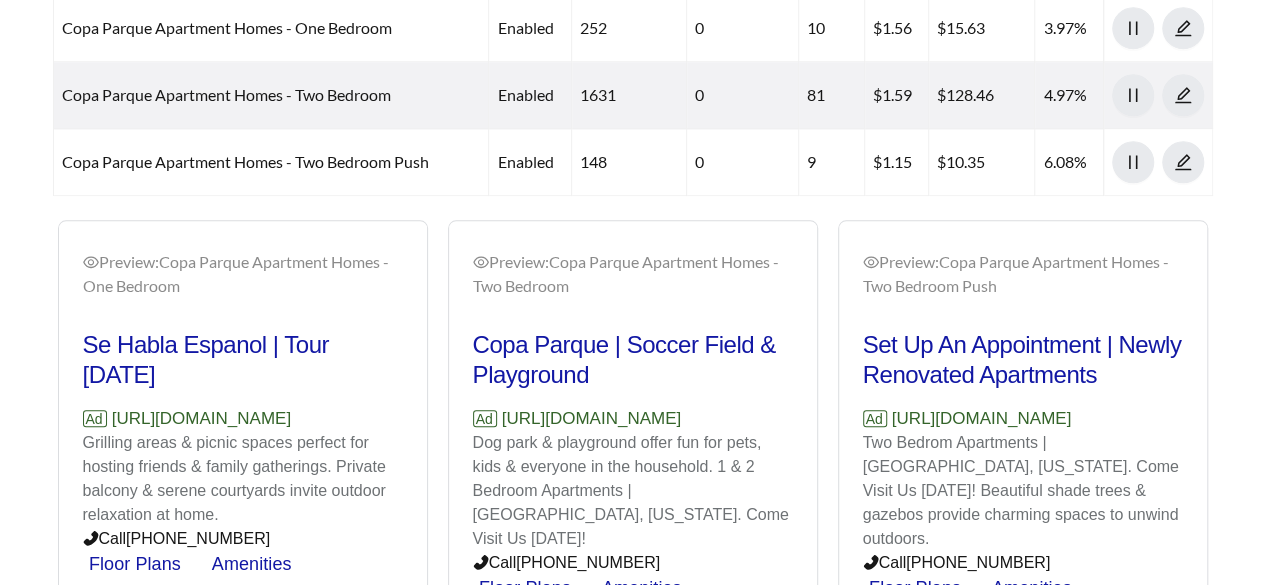 scroll, scrollTop: 868, scrollLeft: 0, axis: vertical 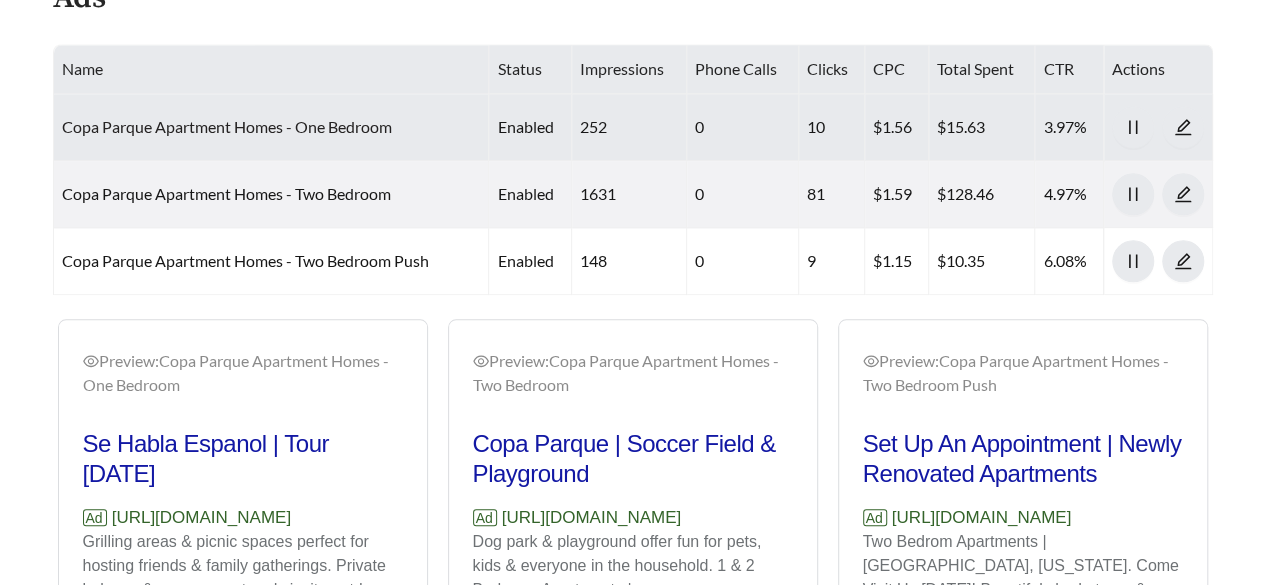 click on "Copa Parque Apartment Homes - One Bedroom" at bounding box center (227, 126) 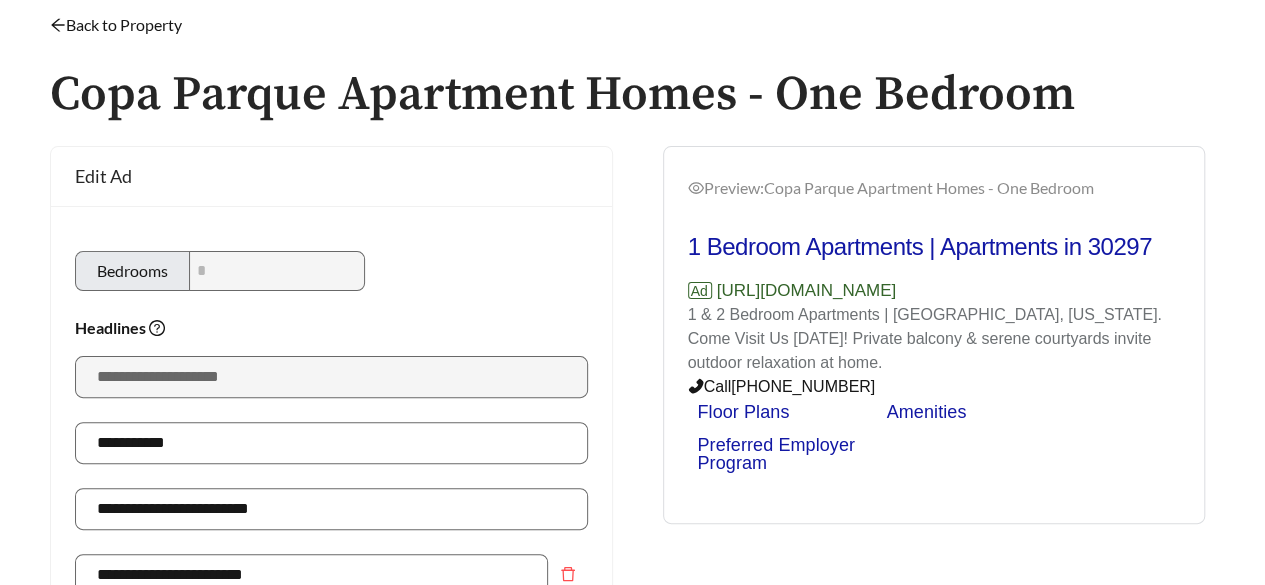 scroll, scrollTop: 200, scrollLeft: 0, axis: vertical 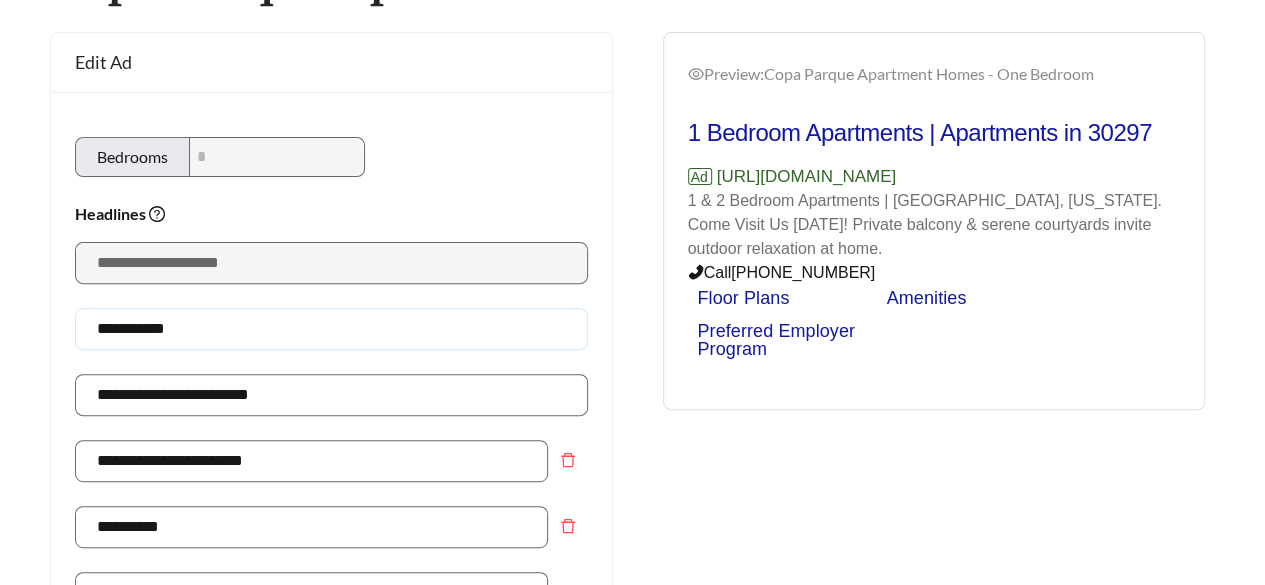 click on "**********" at bounding box center (331, 329) 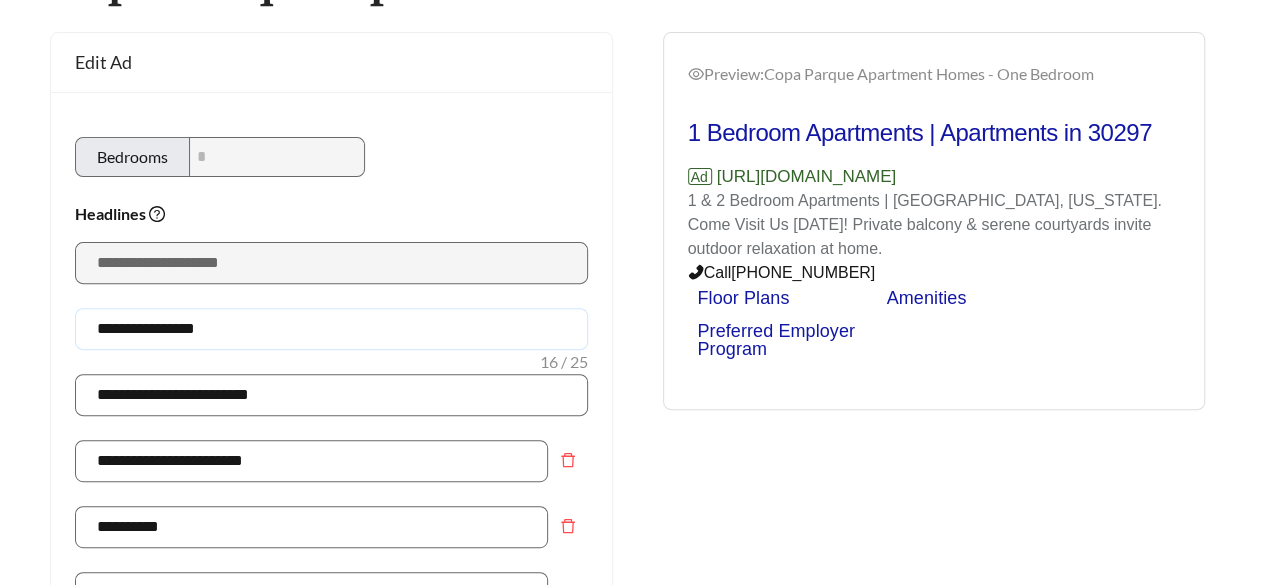 type on "**********" 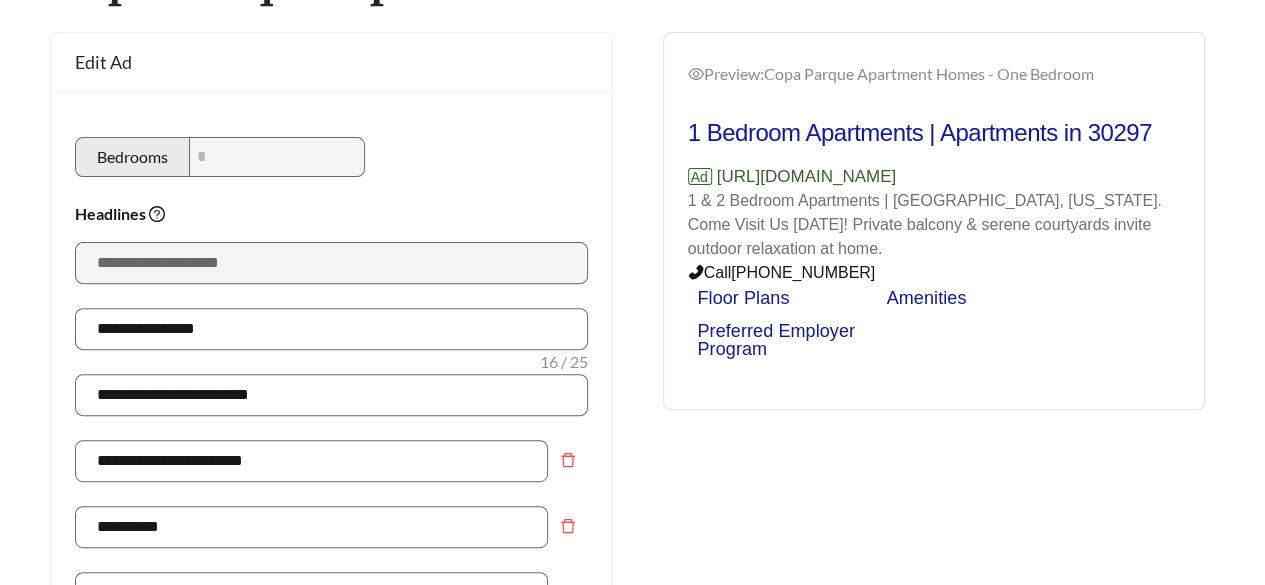 click on "Preview:  Copa Parque Apartment Homes - One Bedroom 1 Bedroom Apartments | Apartments in 30297 Ad [URL][DOMAIN_NAME] 1 & 2 Bedroom Apartments | [GEOGRAPHIC_DATA], [US_STATE]. Come Visit Us [DATE]! Private balcony & serene courtyards invite outdoor relaxation at home.  Call  [PHONE_NUMBER] Floor Plans Amenities Preferred Employer Program" at bounding box center (934, 962) 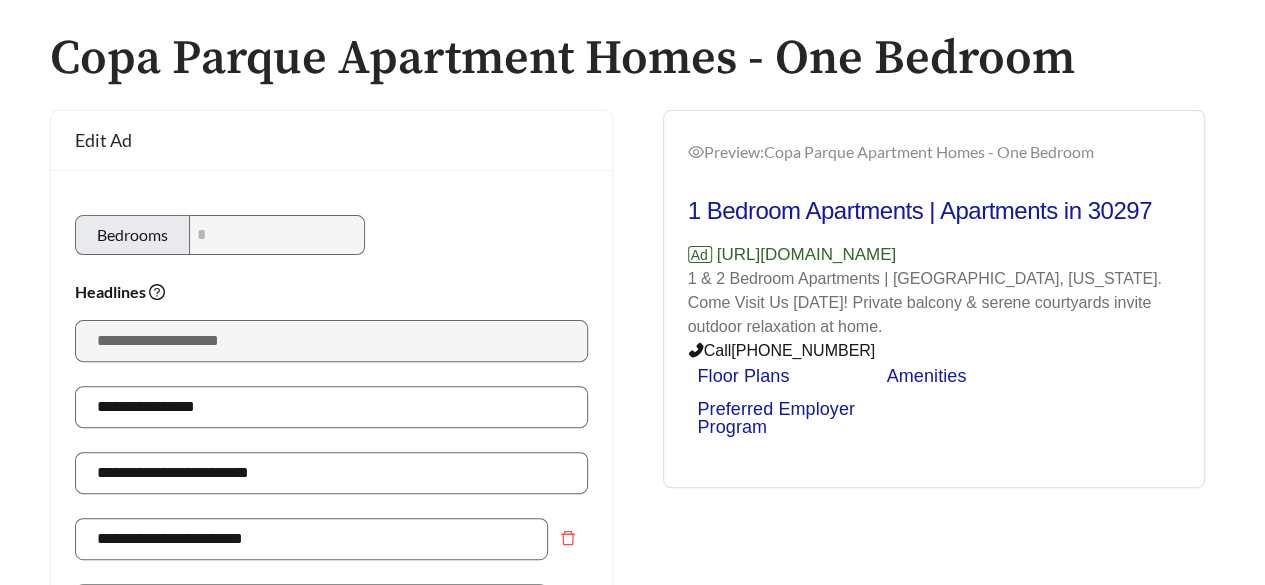scroll, scrollTop: 100, scrollLeft: 0, axis: vertical 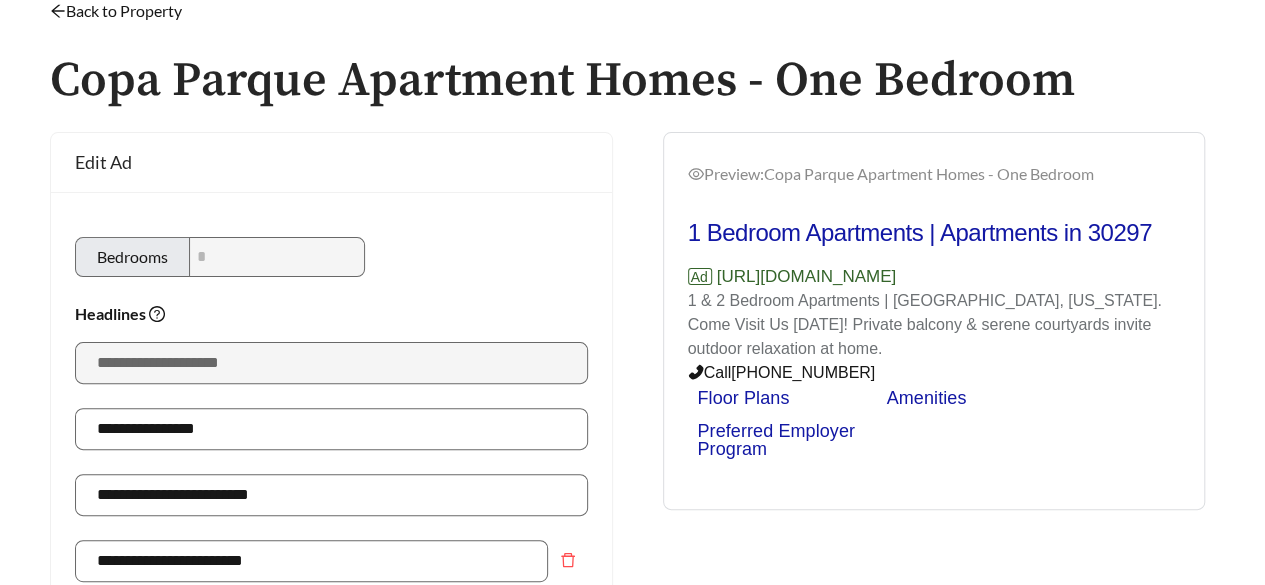 click on "**********" at bounding box center (331, 1062) 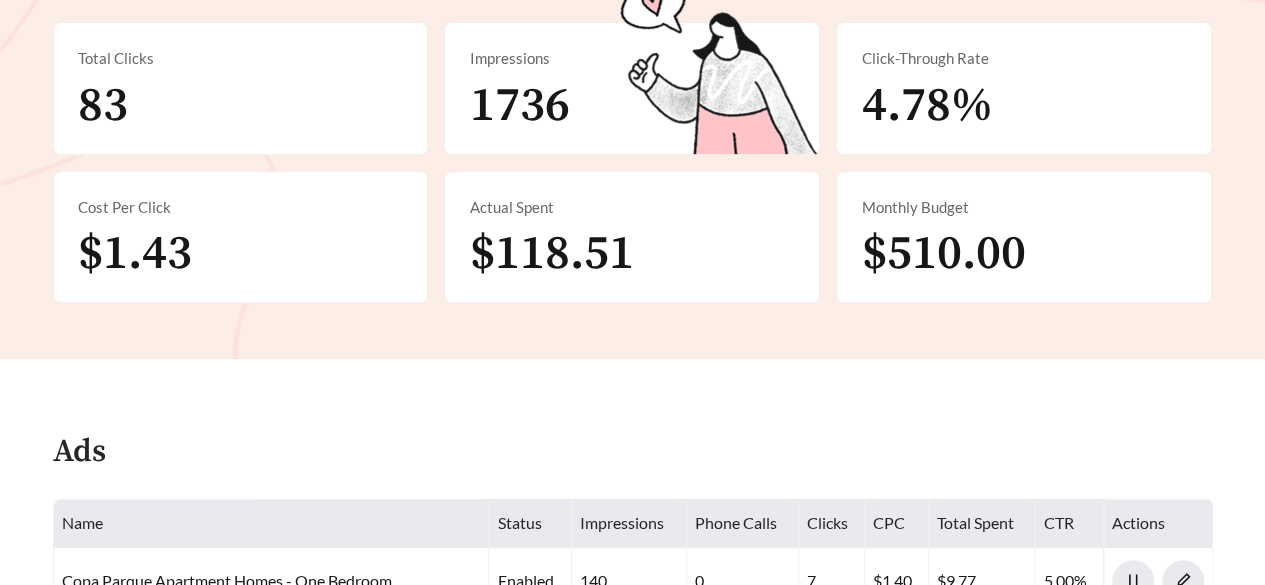 scroll, scrollTop: 500, scrollLeft: 0, axis: vertical 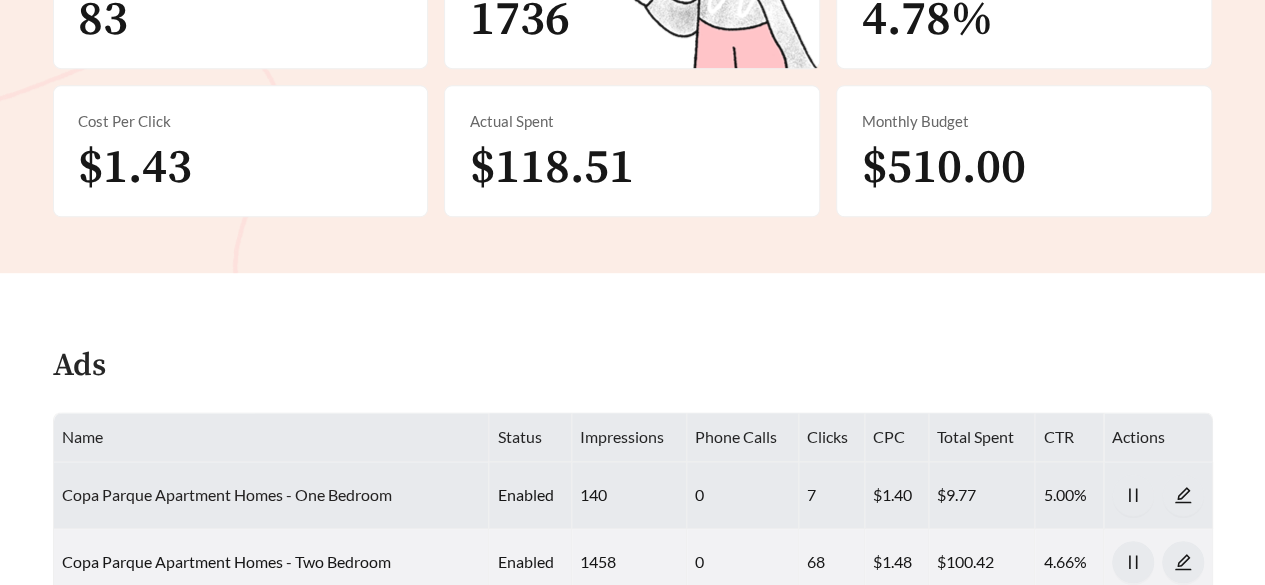 click on "Copa Parque Apartment Homes - One Bedroom" at bounding box center [227, 494] 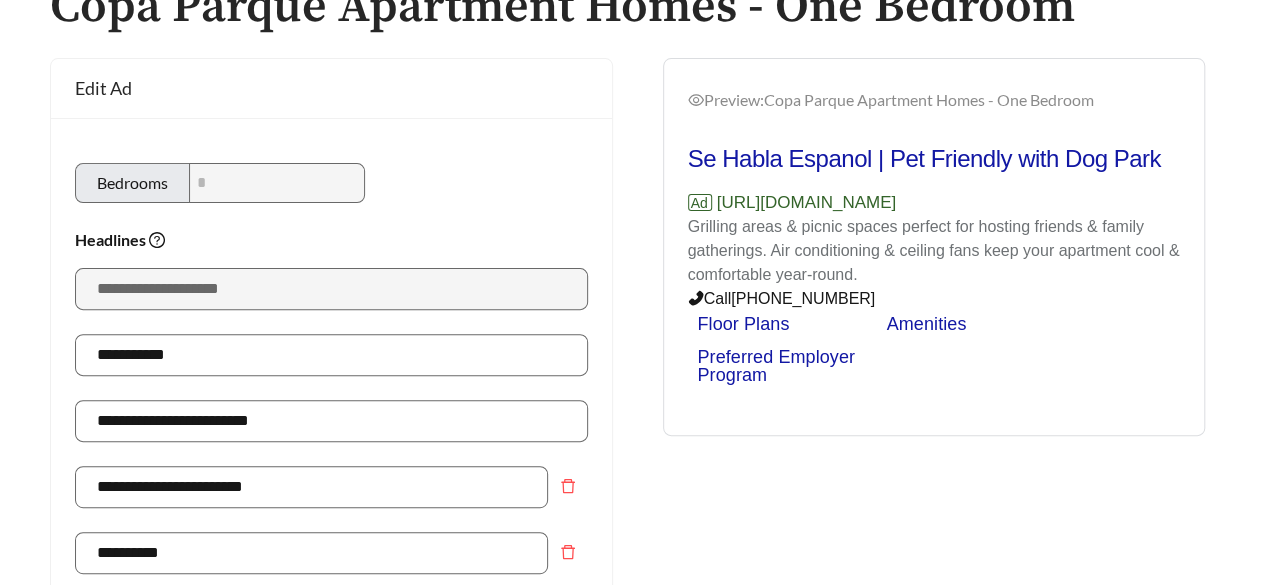 scroll, scrollTop: 200, scrollLeft: 0, axis: vertical 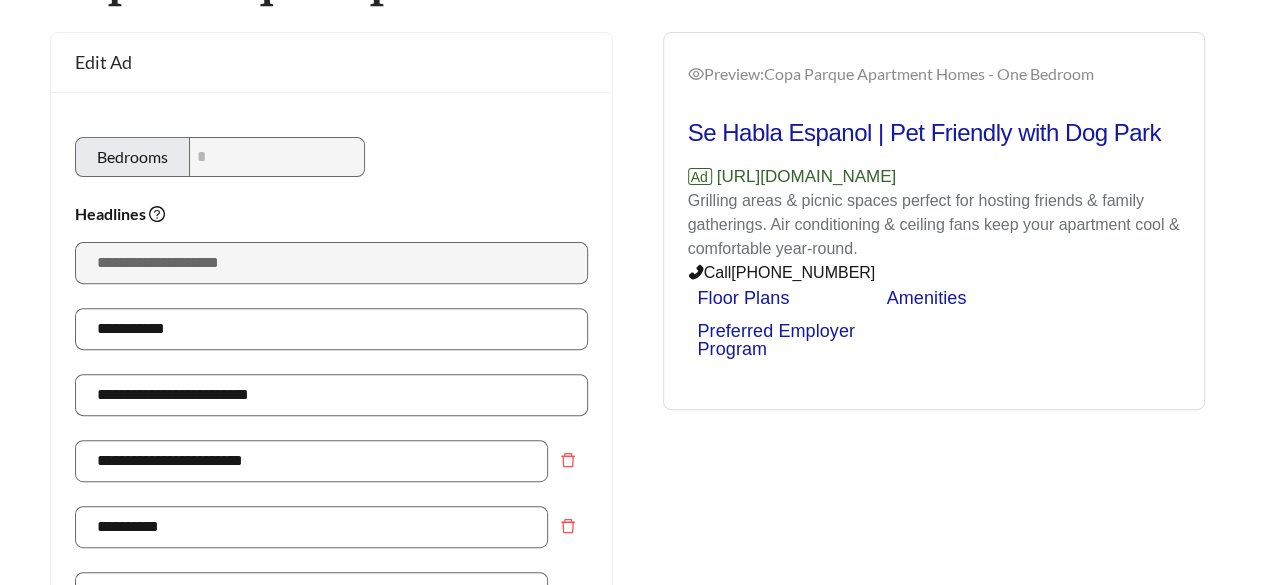 click on "Edit Ad" at bounding box center [331, 62] 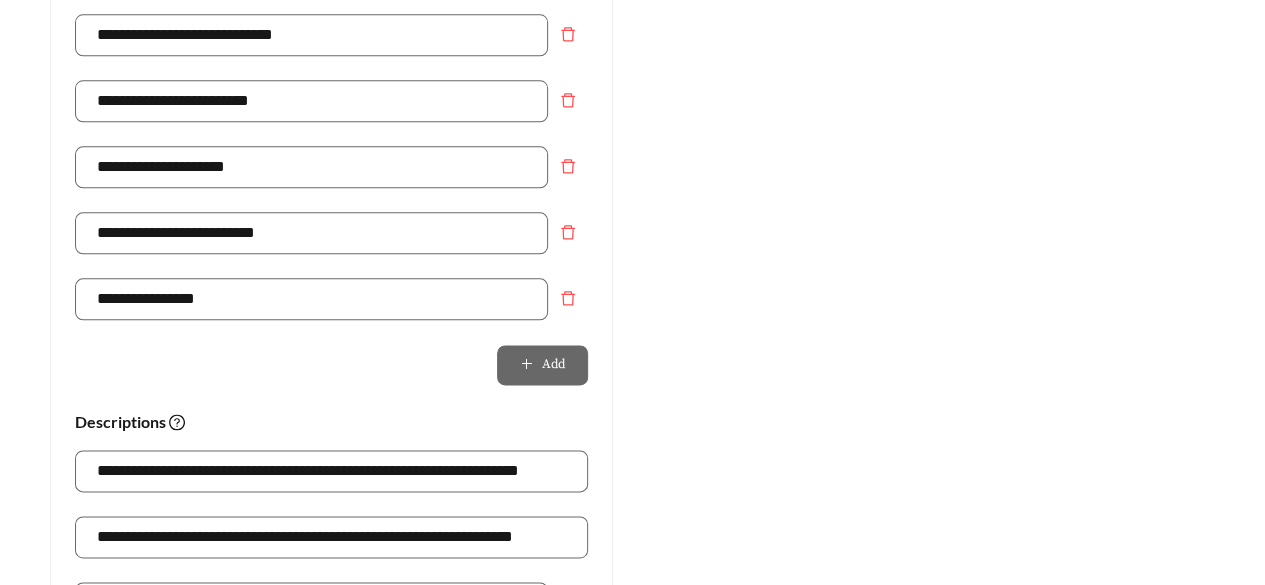 scroll, scrollTop: 1200, scrollLeft: 0, axis: vertical 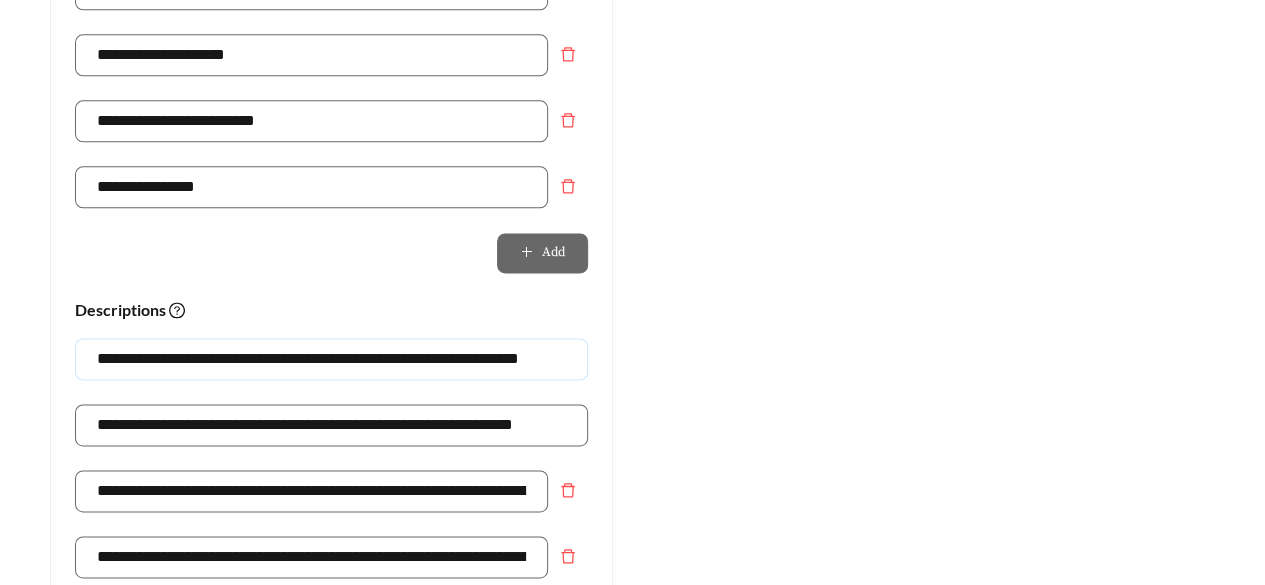 click on "**********" at bounding box center [331, 359] 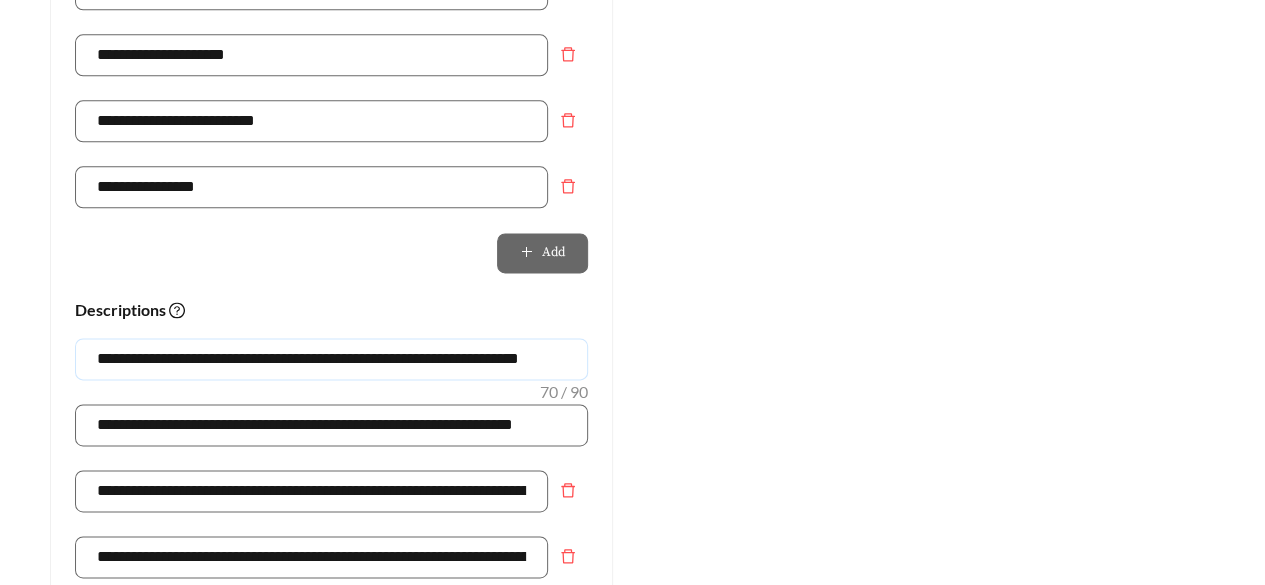 scroll, scrollTop: 0, scrollLeft: 22, axis: horizontal 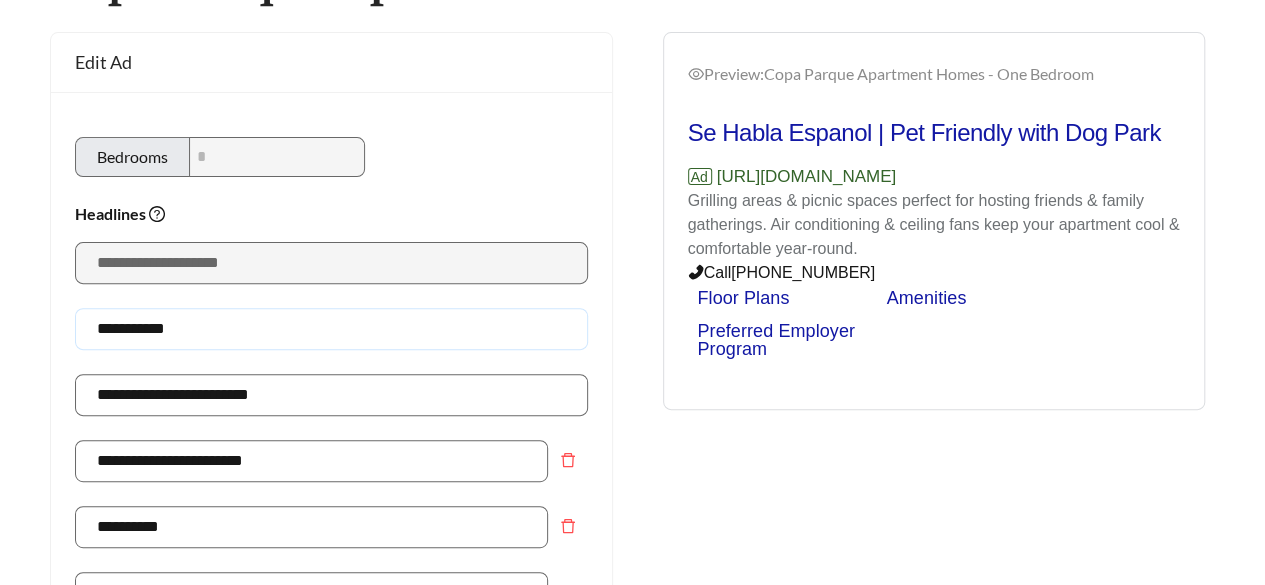 click on "**********" at bounding box center (331, 329) 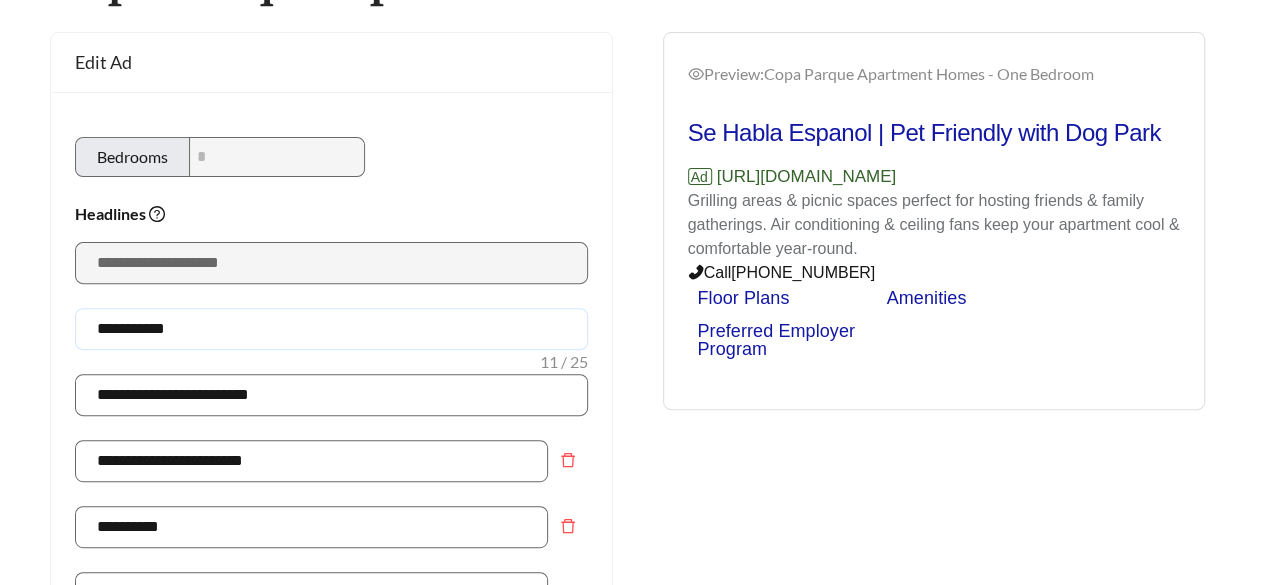 type on "**********" 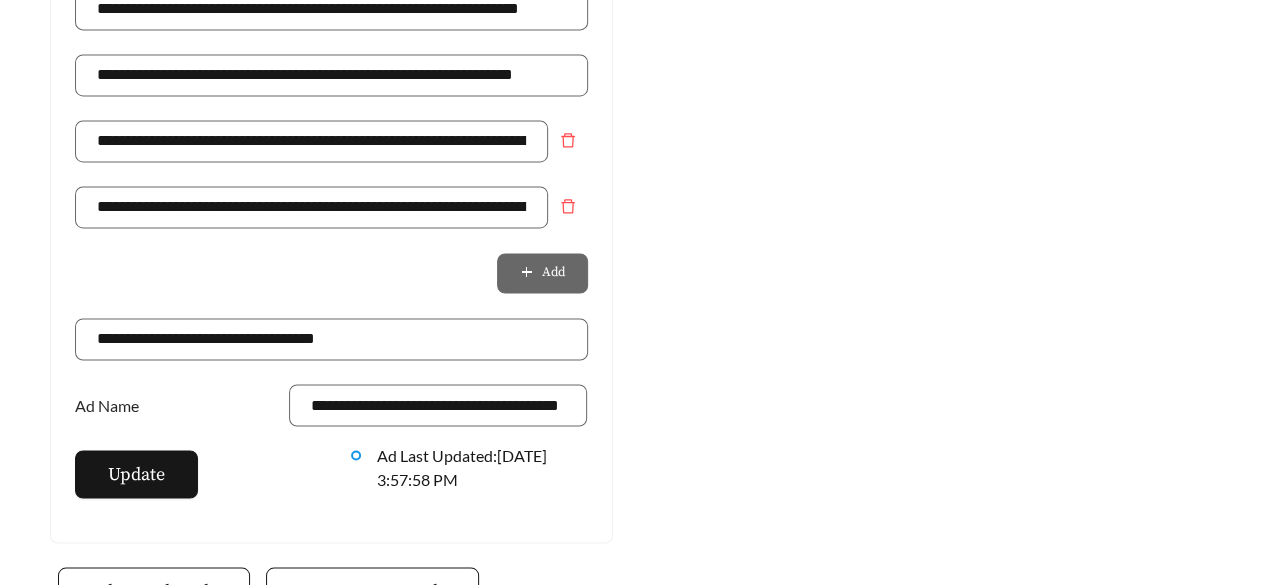 scroll, scrollTop: 1600, scrollLeft: 0, axis: vertical 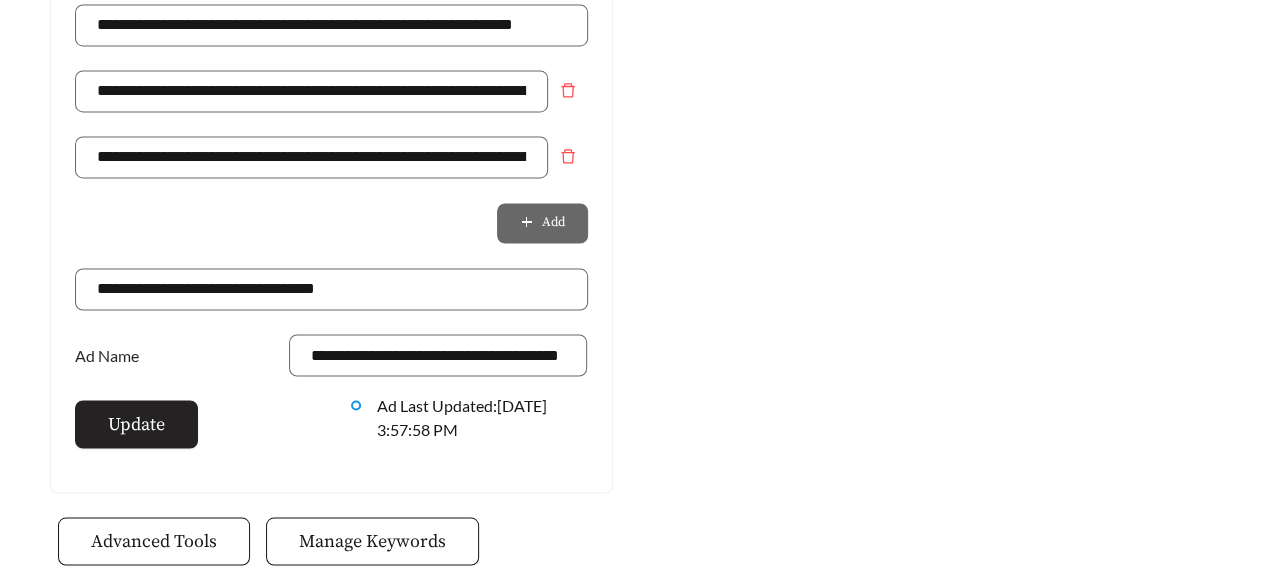 click on "Update" at bounding box center (136, 423) 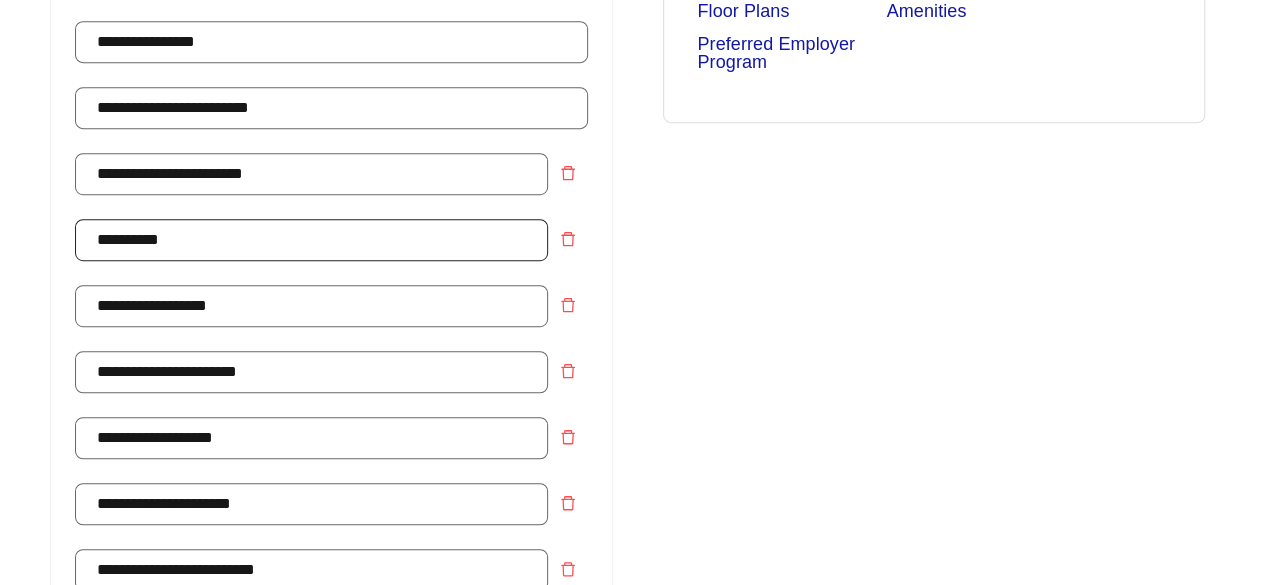 scroll, scrollTop: 600, scrollLeft: 0, axis: vertical 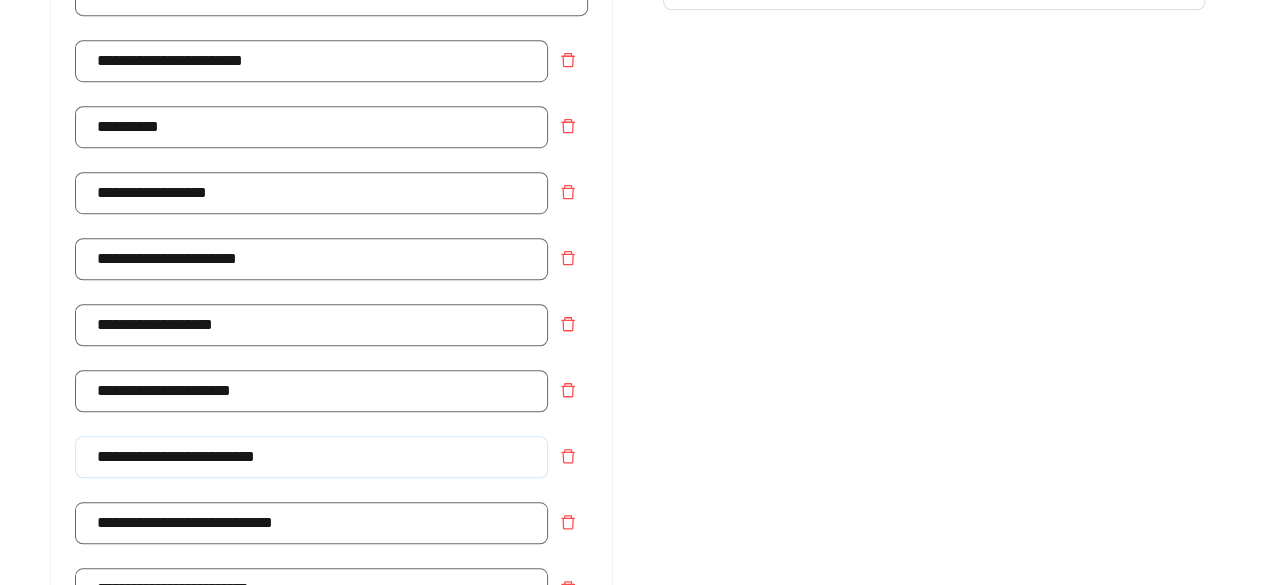 click on "**********" at bounding box center (311, 457) 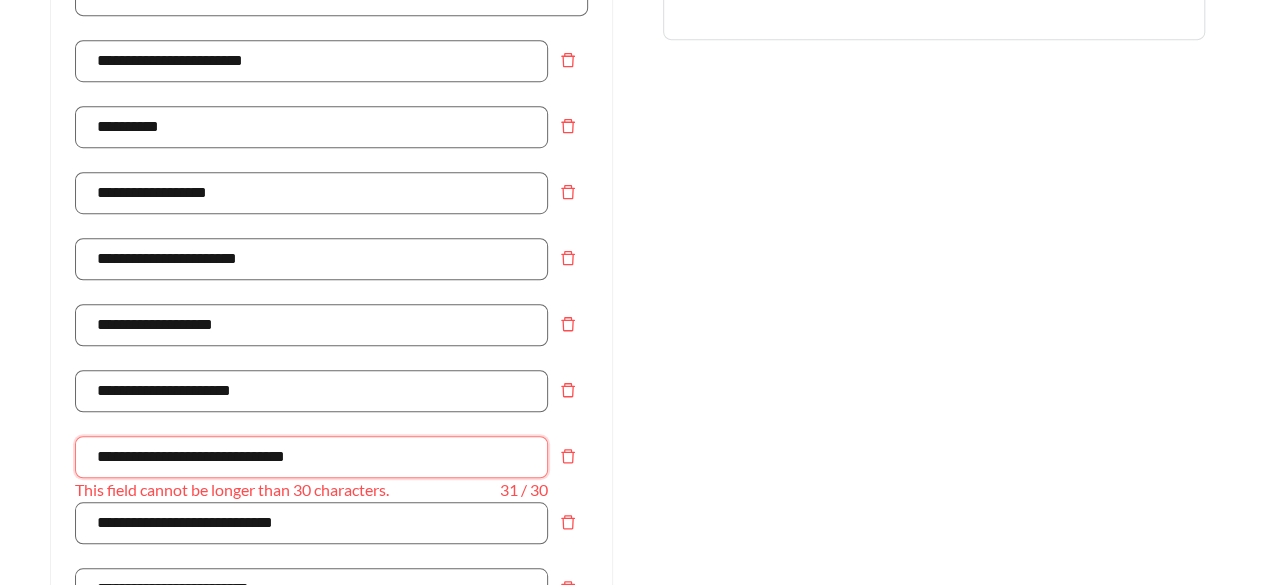 click on "**********" at bounding box center (311, 457) 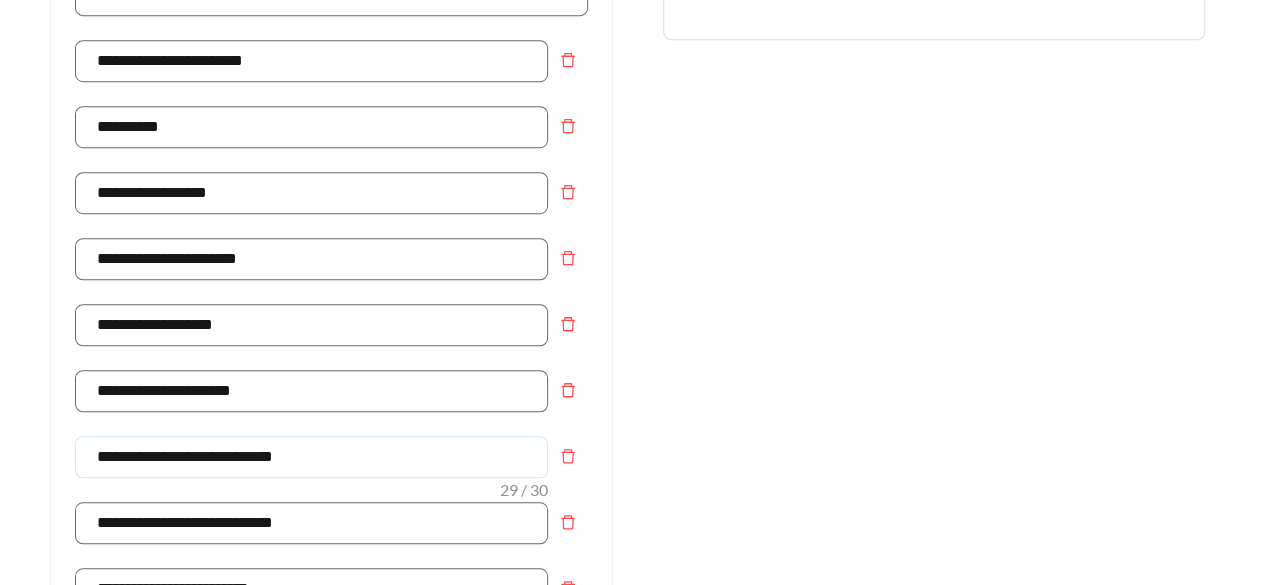 type on "**********" 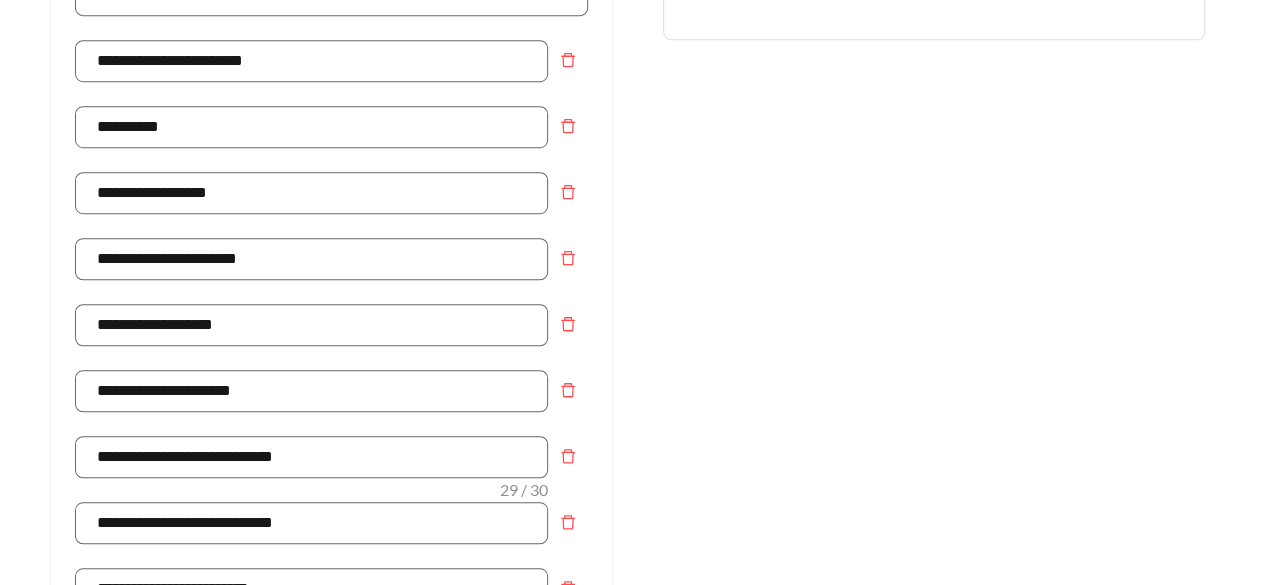 click on "Preview:  Copa Parque Apartment Homes - One Bedroom Se Habla Espanol | Pet Friendly Apts w/ Dog Park Ad [URL][DOMAIN_NAME] Grilling areas & picnic spaces perfect for hosting friends & family gatherings. Air conditioning & ceiling fans keep your apartment cool & comfortable year-round.  Call  [PHONE_NUMBER] Floor Plans Amenities Preferred Employer Program" at bounding box center [934, 562] 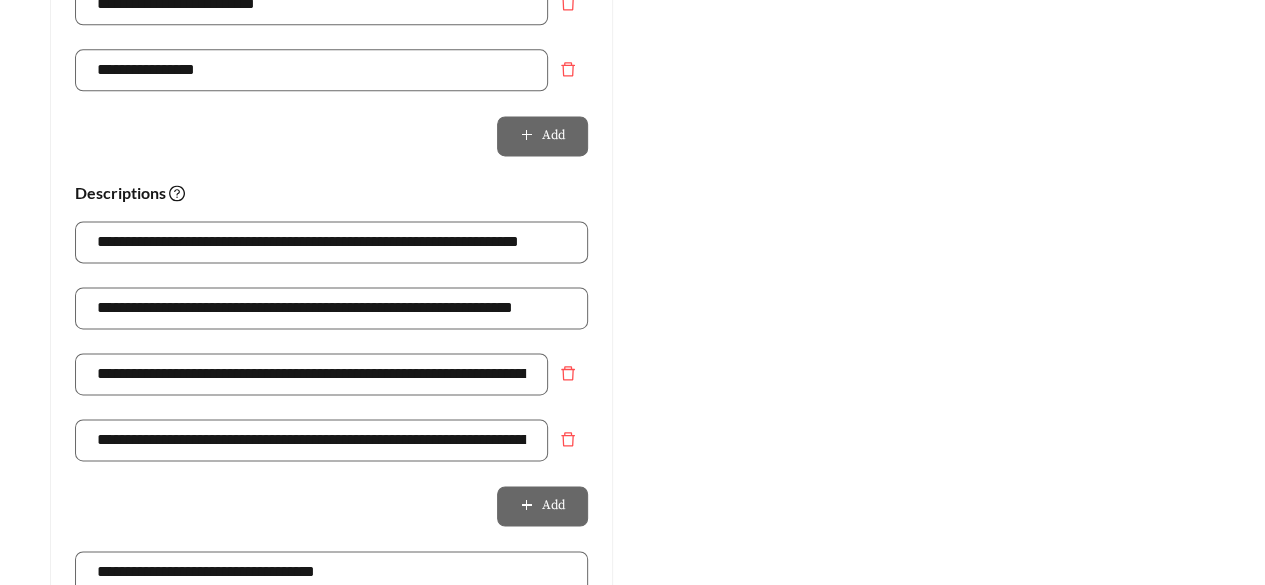 scroll, scrollTop: 1500, scrollLeft: 0, axis: vertical 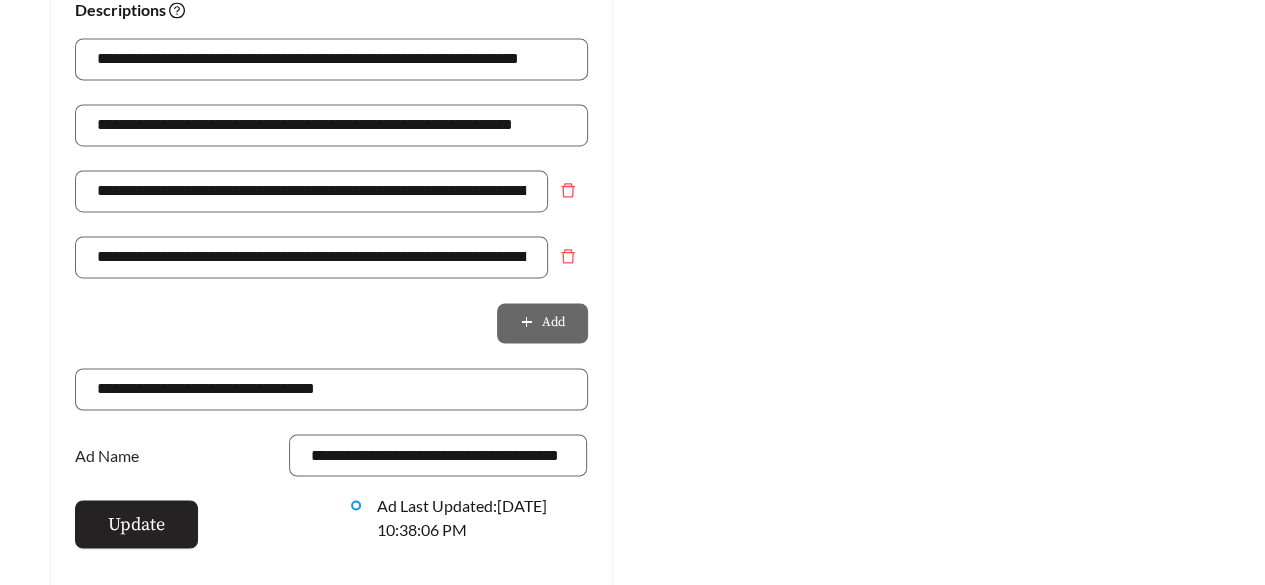 click on "Update" at bounding box center (136, 523) 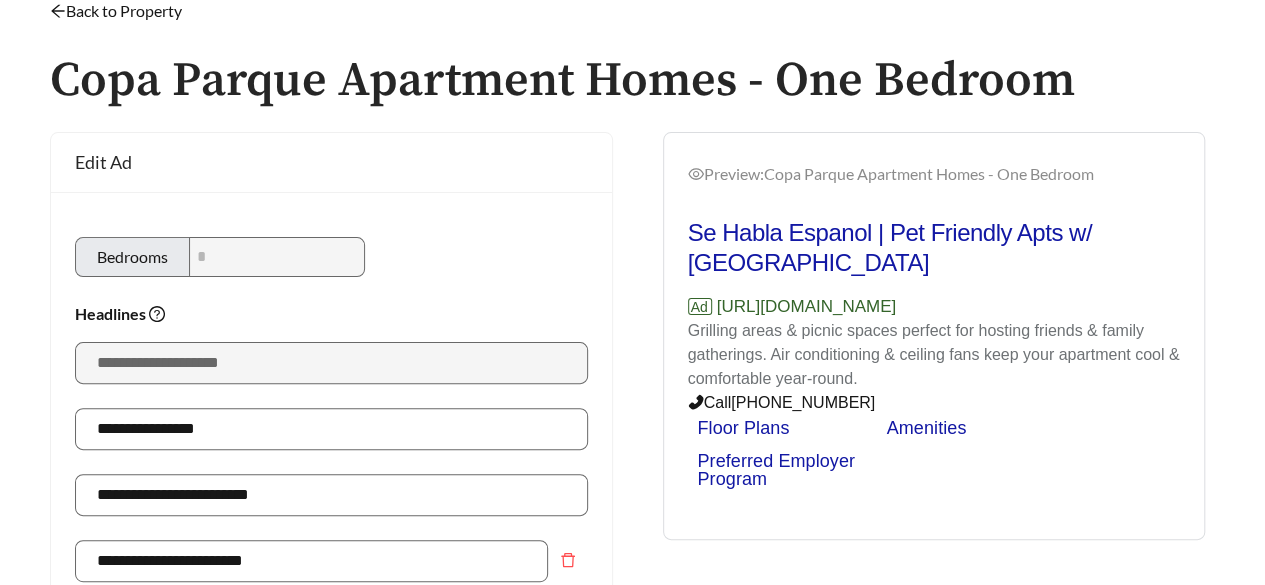 scroll, scrollTop: 0, scrollLeft: 0, axis: both 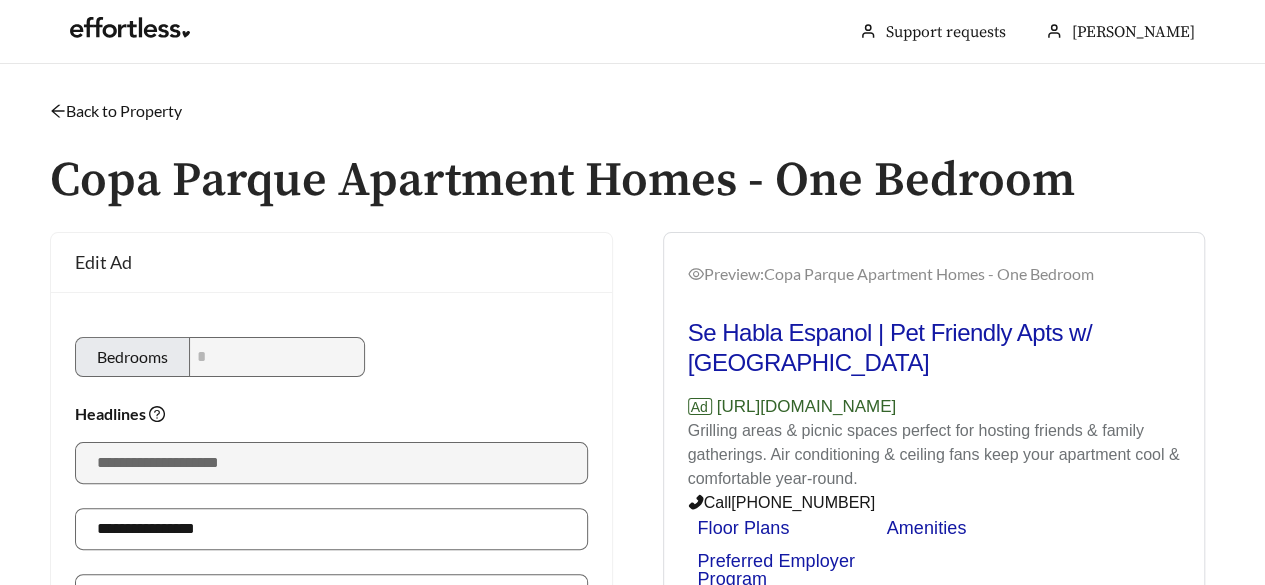 click on "Back to Property" at bounding box center (116, 110) 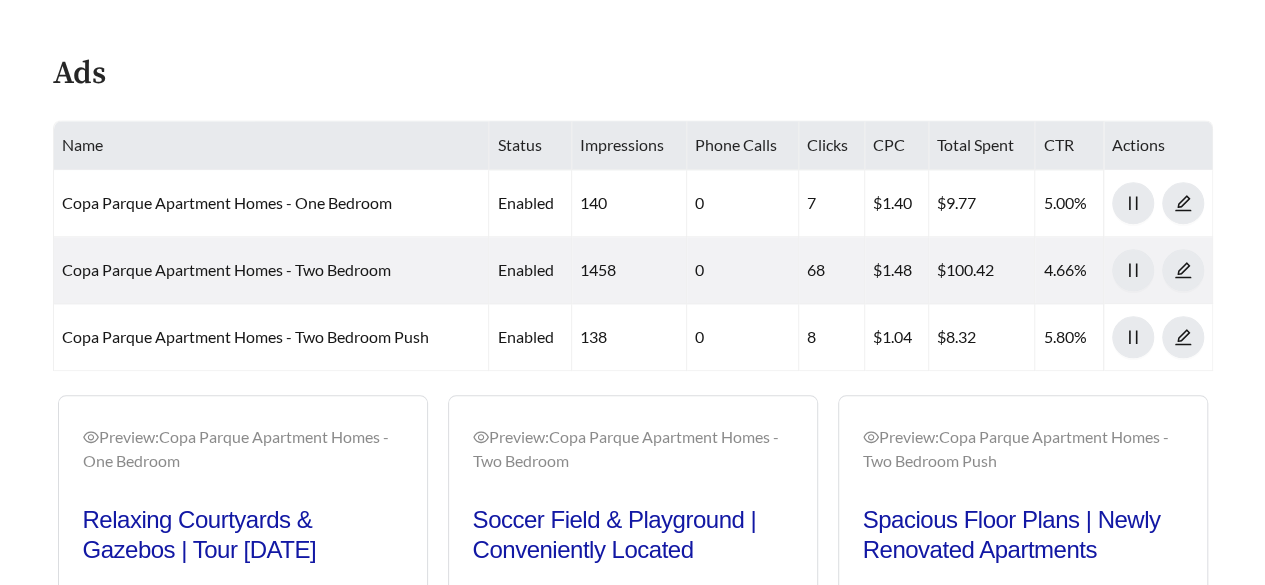 scroll, scrollTop: 800, scrollLeft: 0, axis: vertical 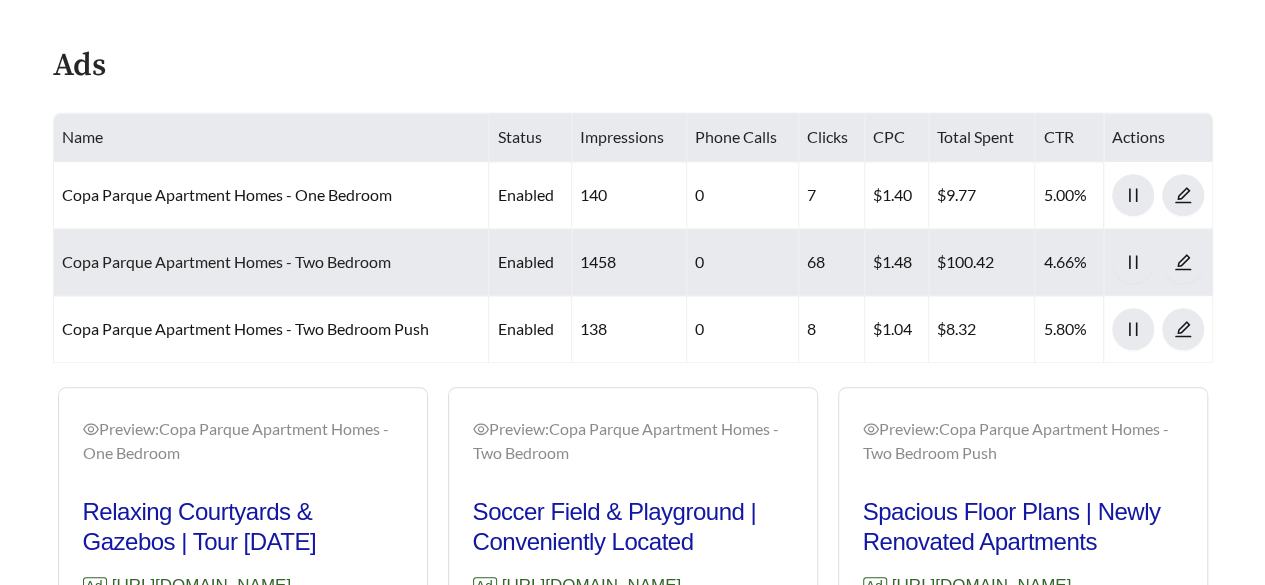 click on "Copa Parque Apartment Homes - Two Bedroom" at bounding box center [226, 261] 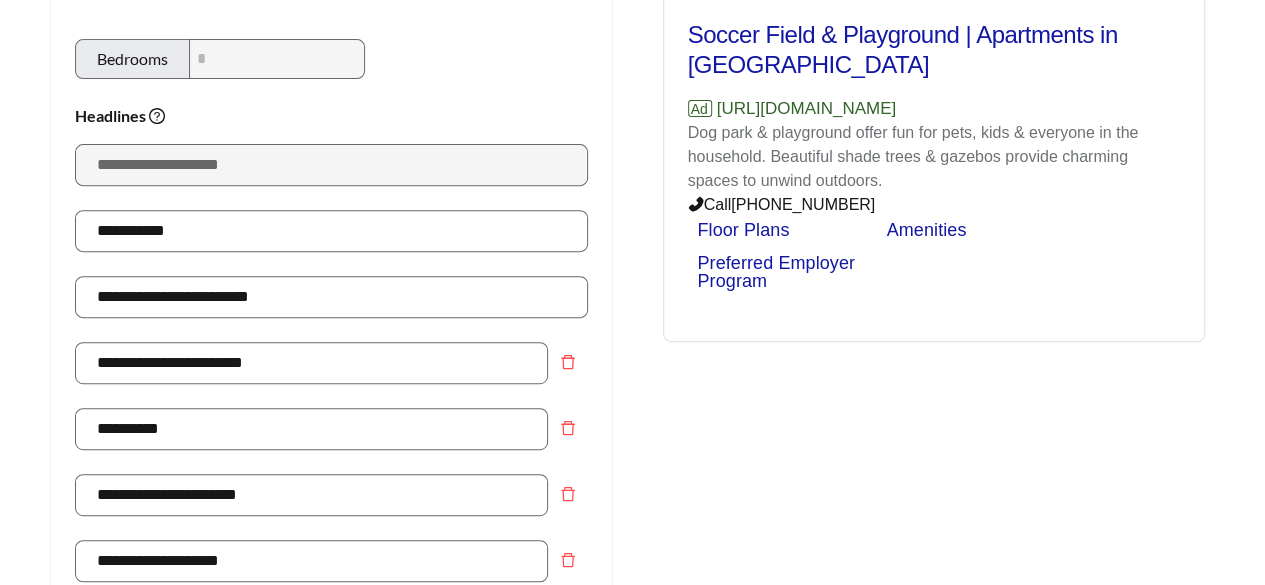 scroll, scrollTop: 300, scrollLeft: 0, axis: vertical 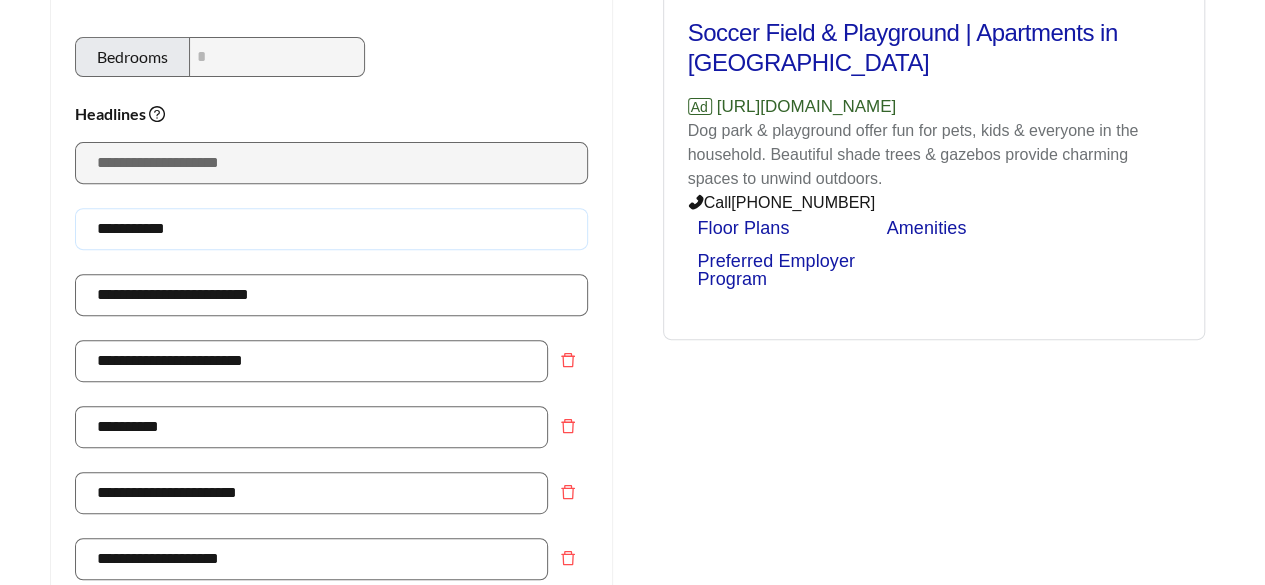 click on "**********" at bounding box center (331, 229) 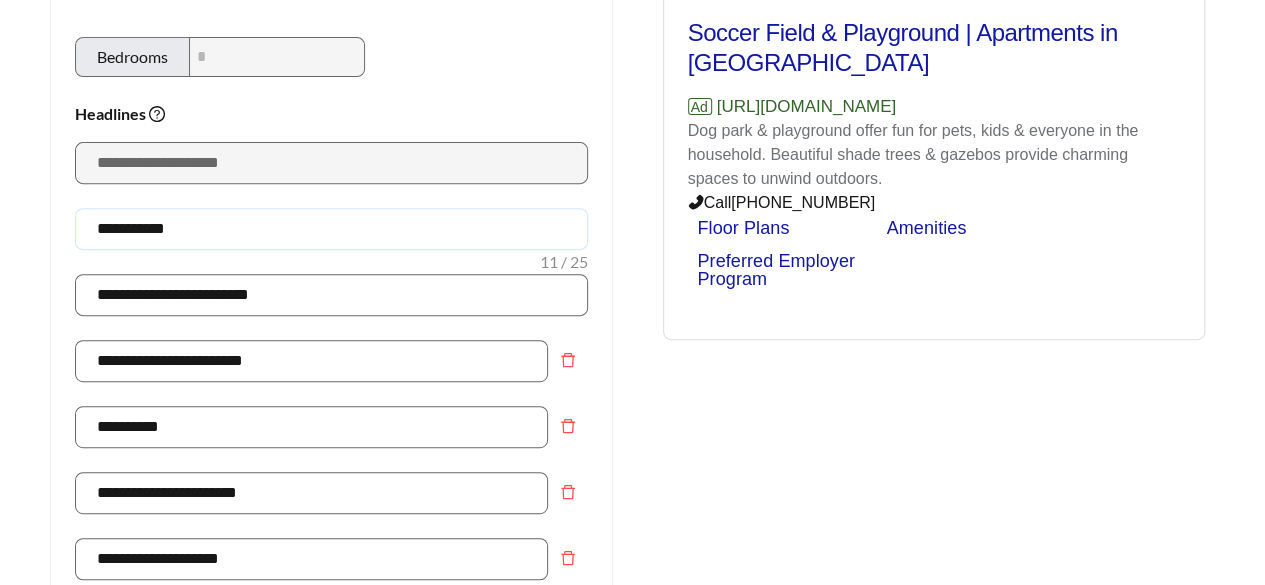 type on "**********" 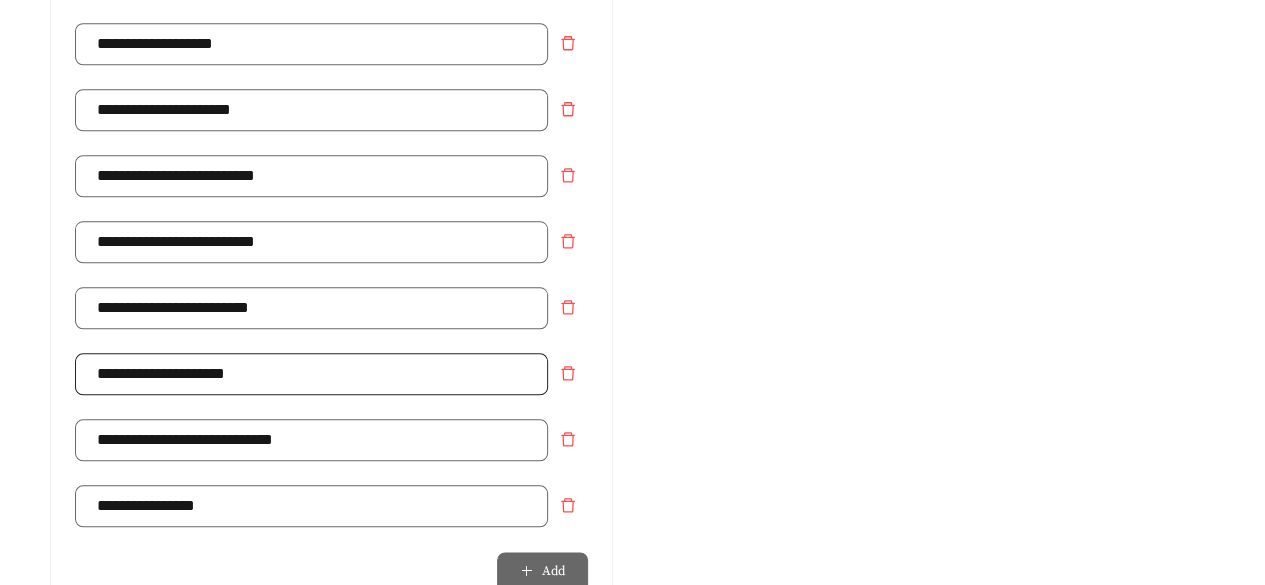 scroll, scrollTop: 900, scrollLeft: 0, axis: vertical 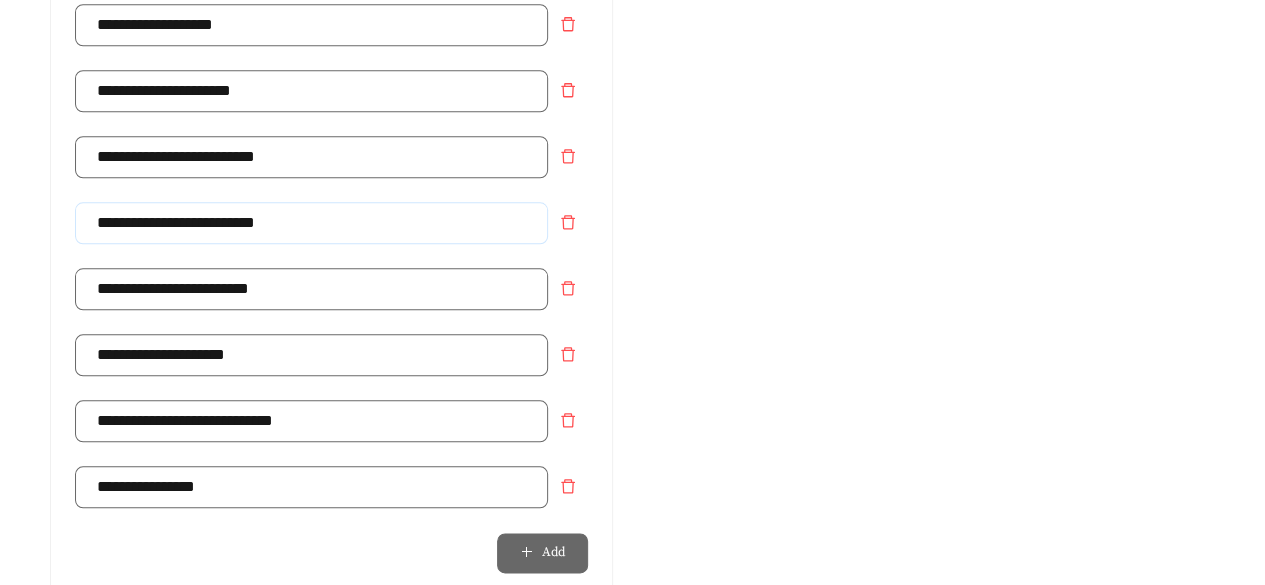 click on "**********" at bounding box center [311, 223] 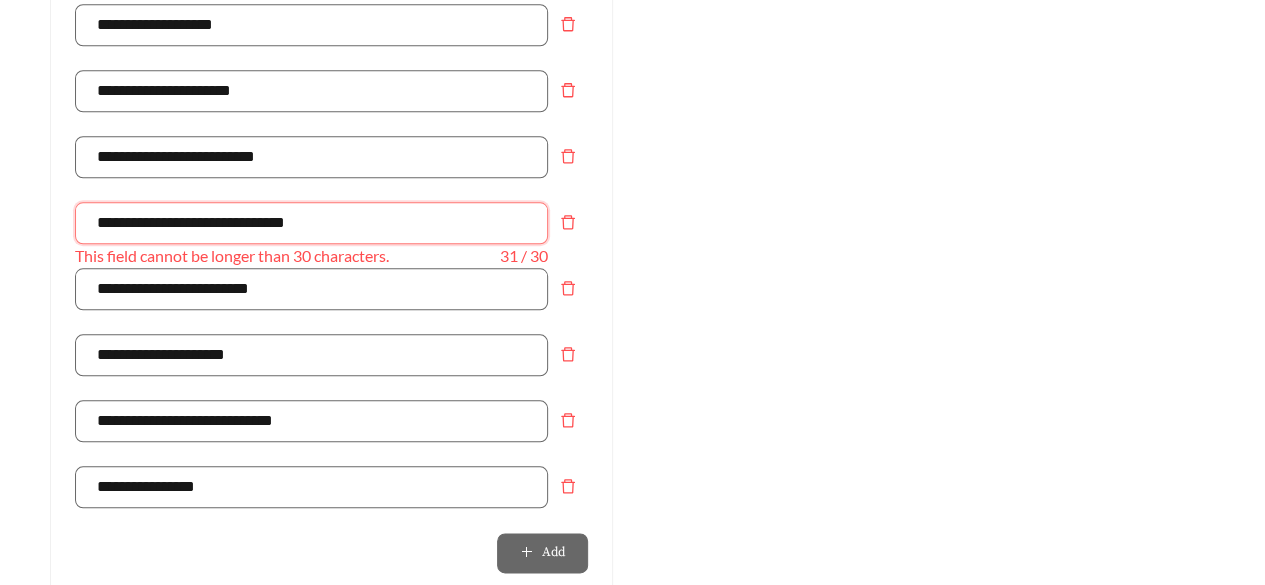 click on "**********" at bounding box center (311, 223) 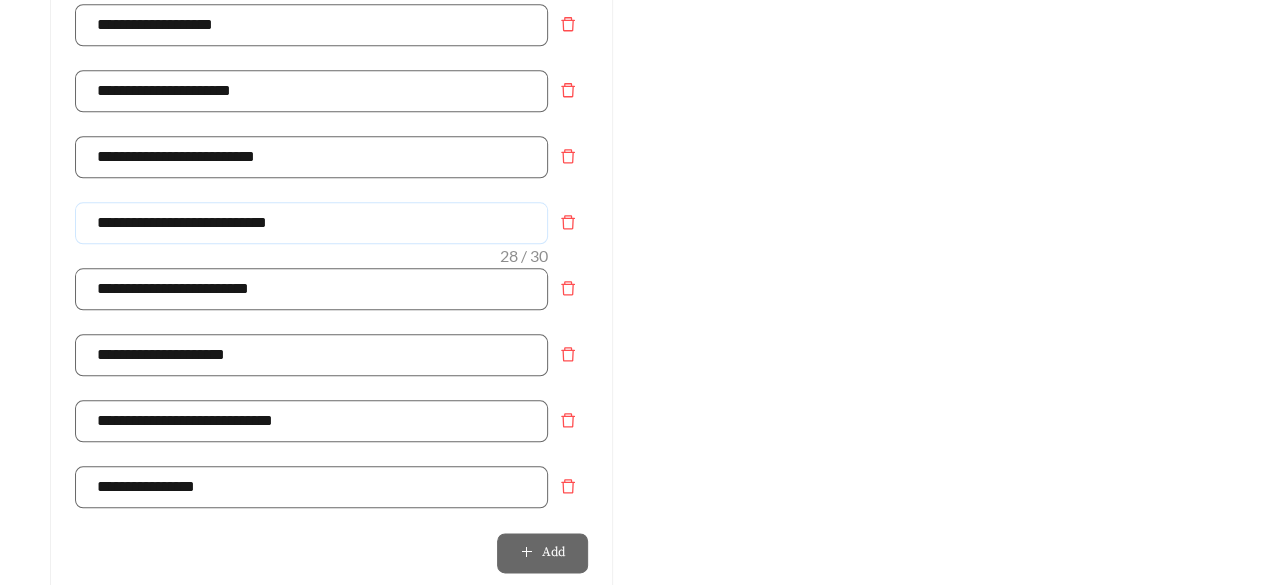type on "**********" 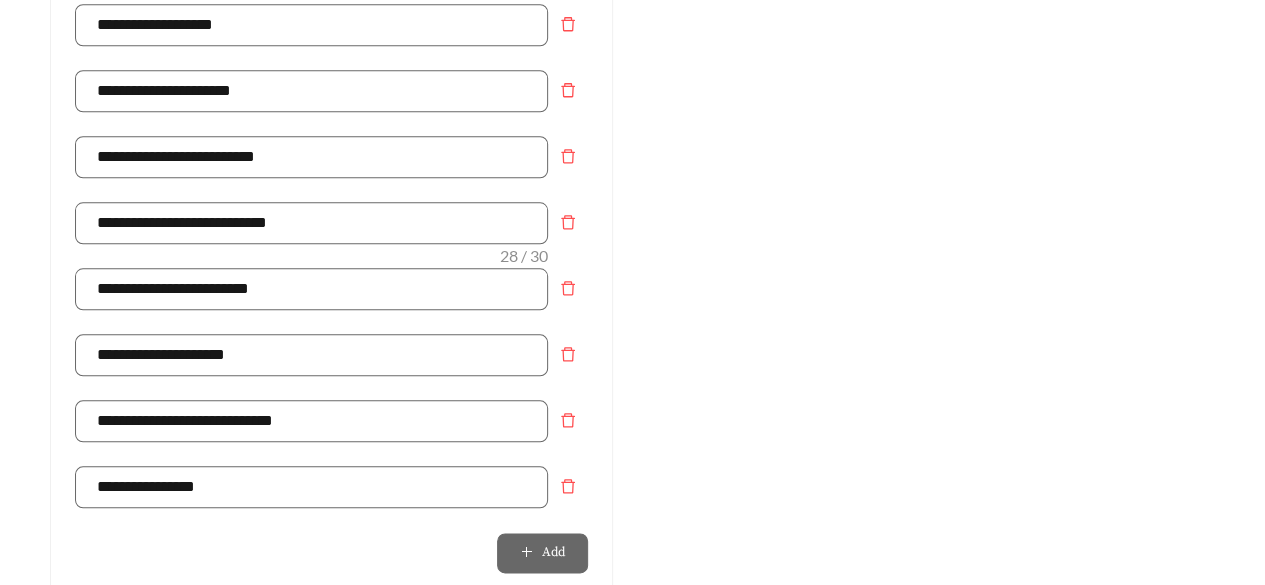 click on "Preview:  Copa Parque Apartment Homes - Two Bedroom Soccer Field & Playground | Apartments in [GEOGRAPHIC_DATA] Ad [URL][DOMAIN_NAME] Dog park & playground offer fun for pets, kids & everyone in the household. Beautiful shade trees & gazebos provide charming spaces to unwind outdoors.  Call  [PHONE_NUMBER] Floor Plans Amenities Preferred Employer Program" at bounding box center [934, 262] 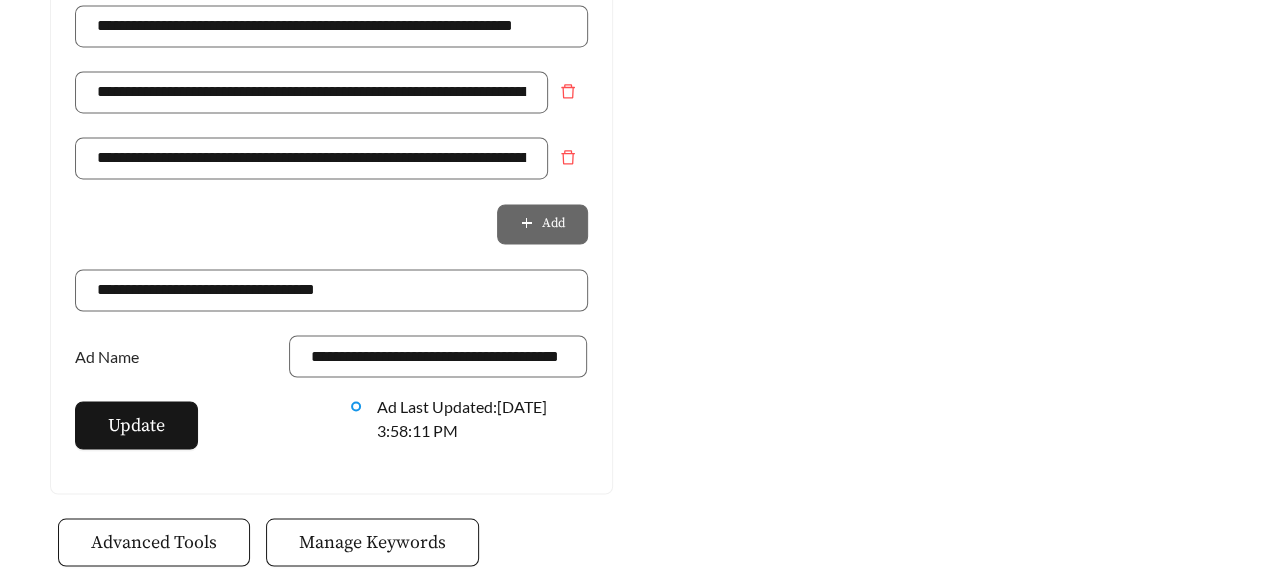 scroll, scrollTop: 1600, scrollLeft: 0, axis: vertical 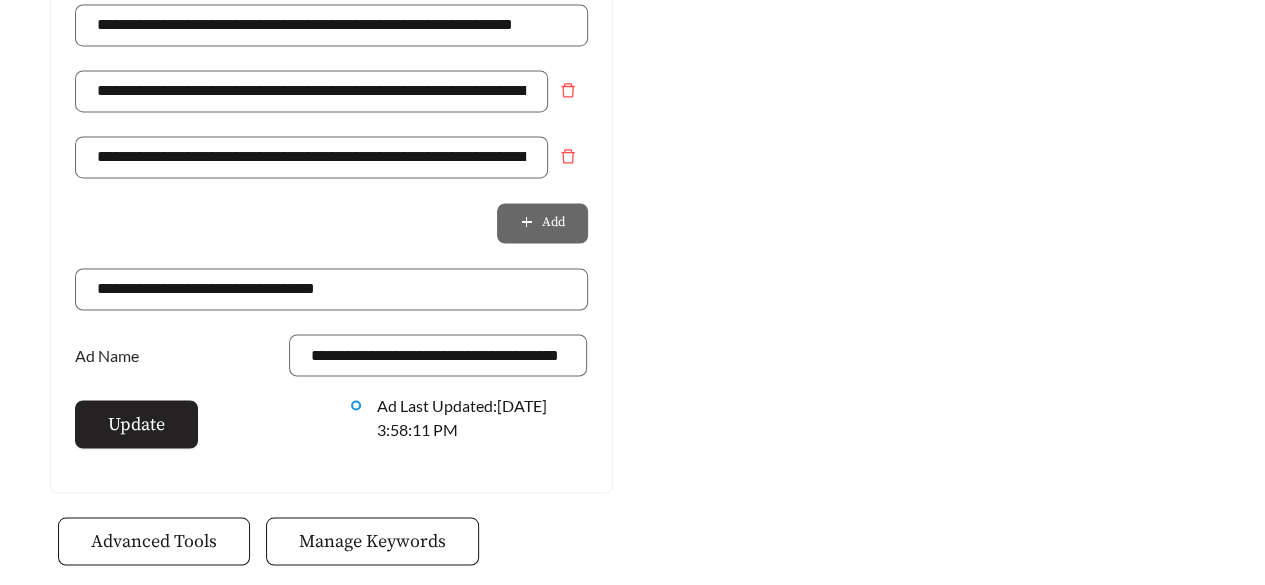 click on "Update" at bounding box center (136, 424) 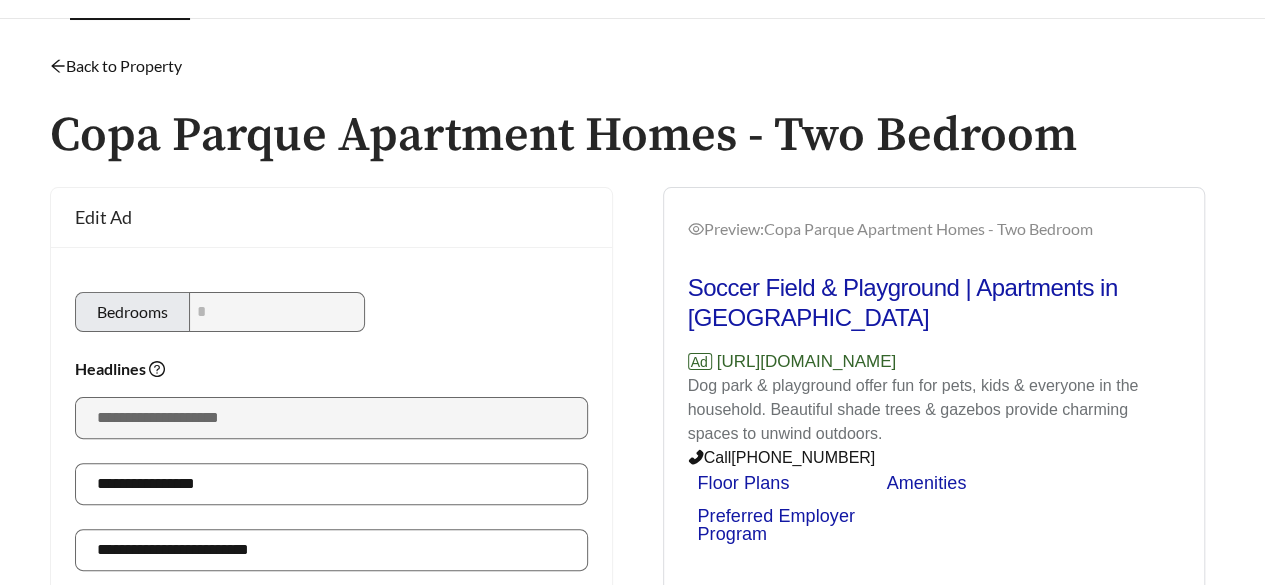 scroll, scrollTop: 0, scrollLeft: 0, axis: both 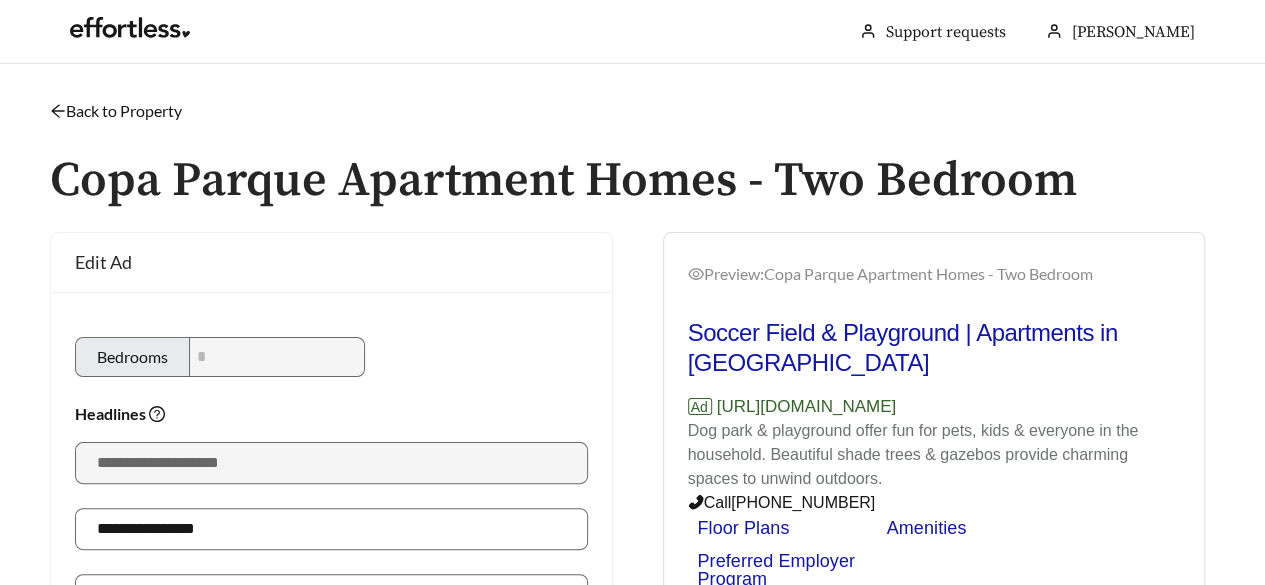 click 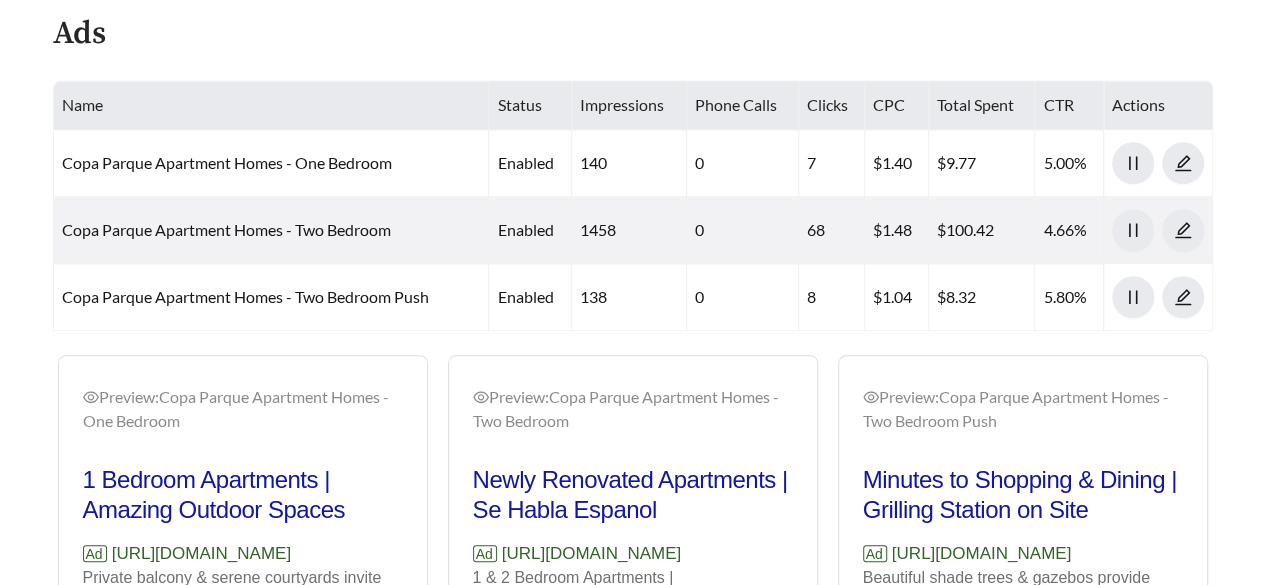 scroll, scrollTop: 1000, scrollLeft: 0, axis: vertical 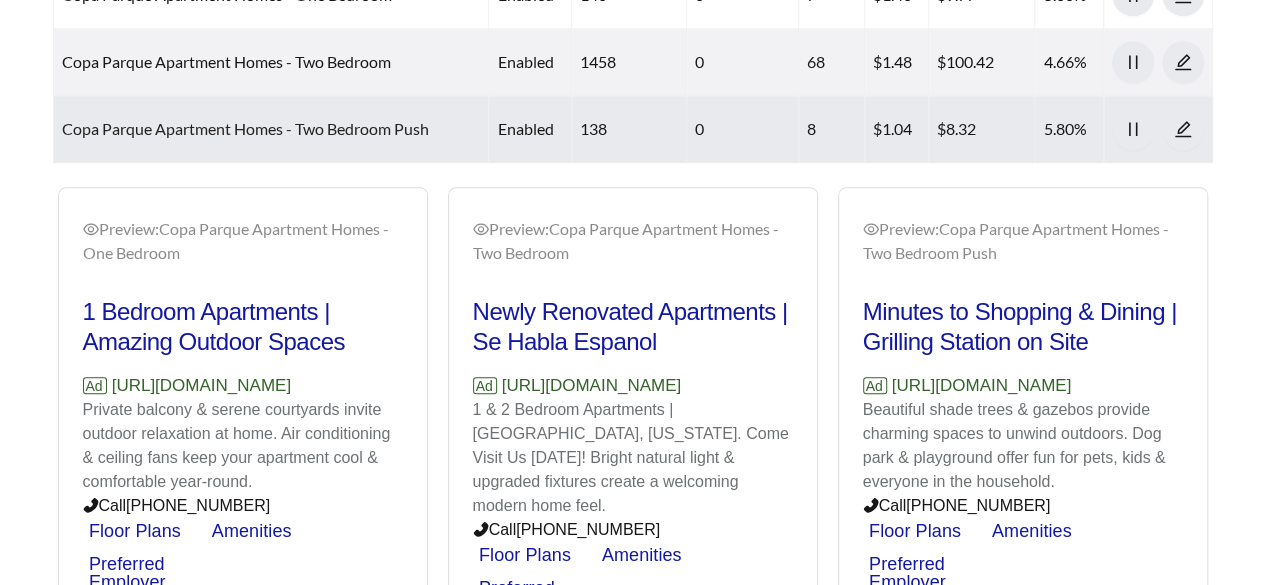 click on "Copa Parque Apartment Homes - Two Bedroom Push" at bounding box center (245, 128) 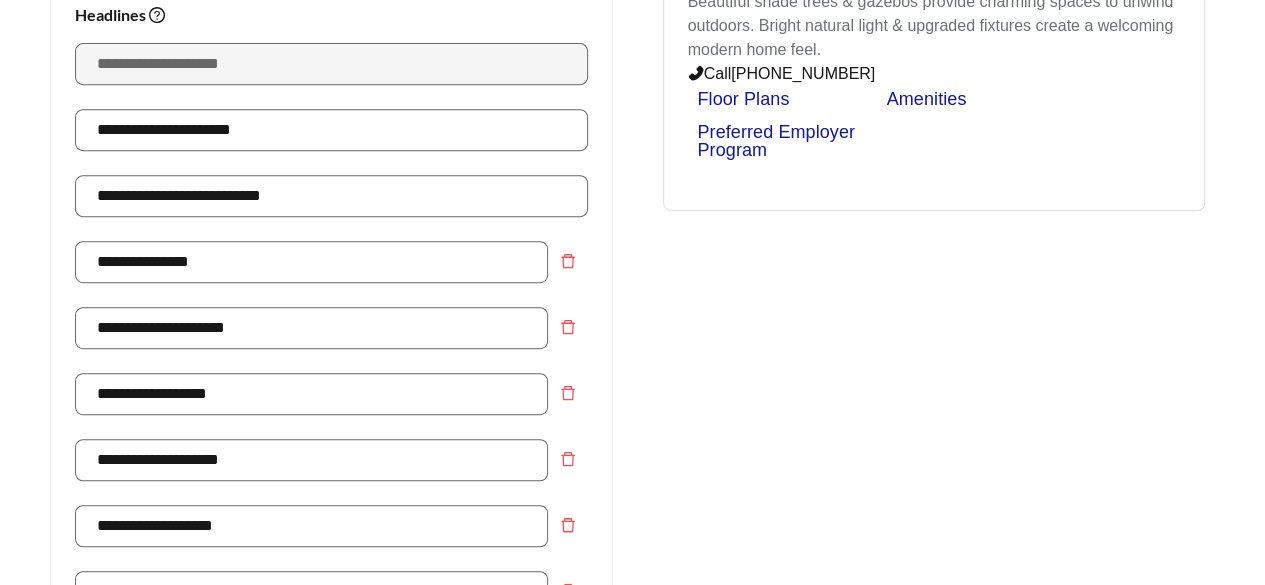 scroll, scrollTop: 400, scrollLeft: 0, axis: vertical 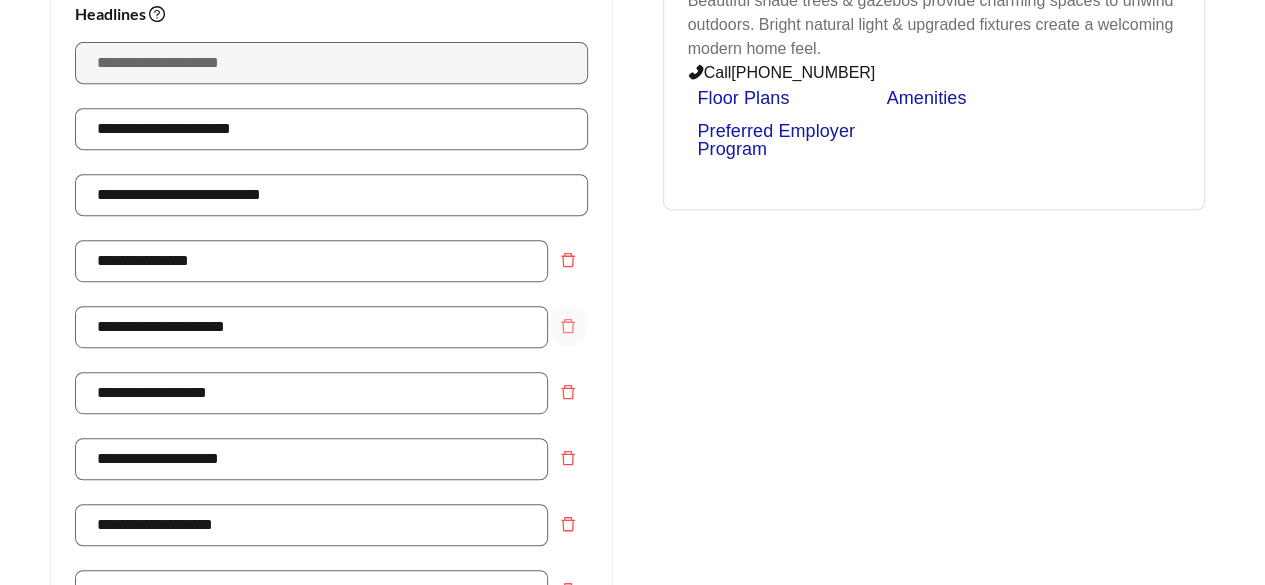 click 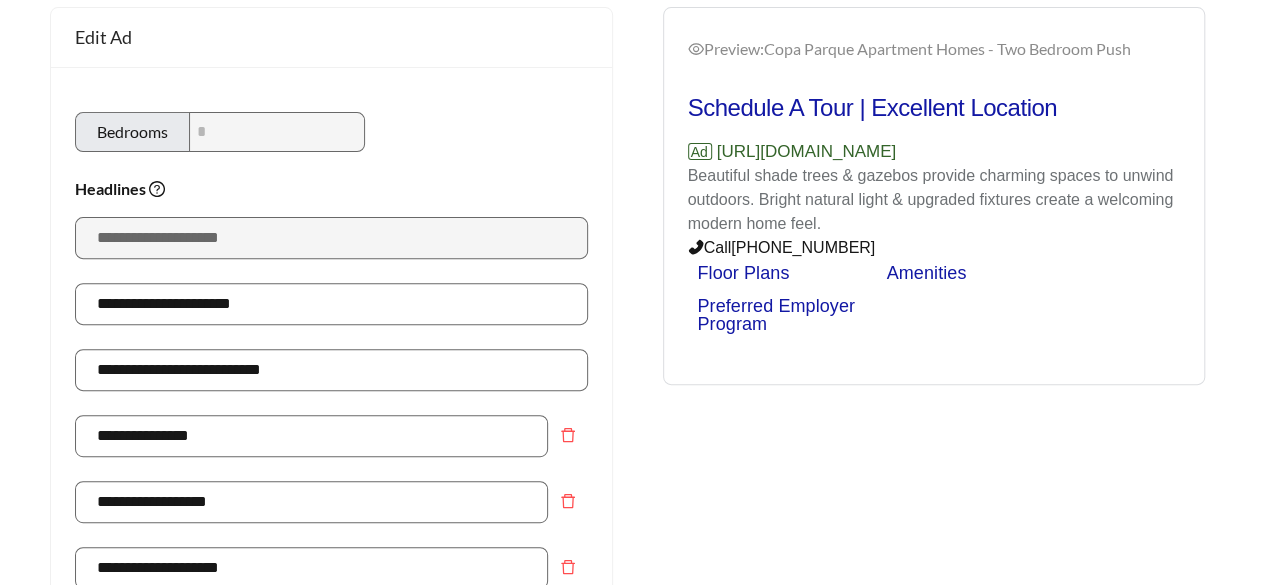 scroll, scrollTop: 200, scrollLeft: 0, axis: vertical 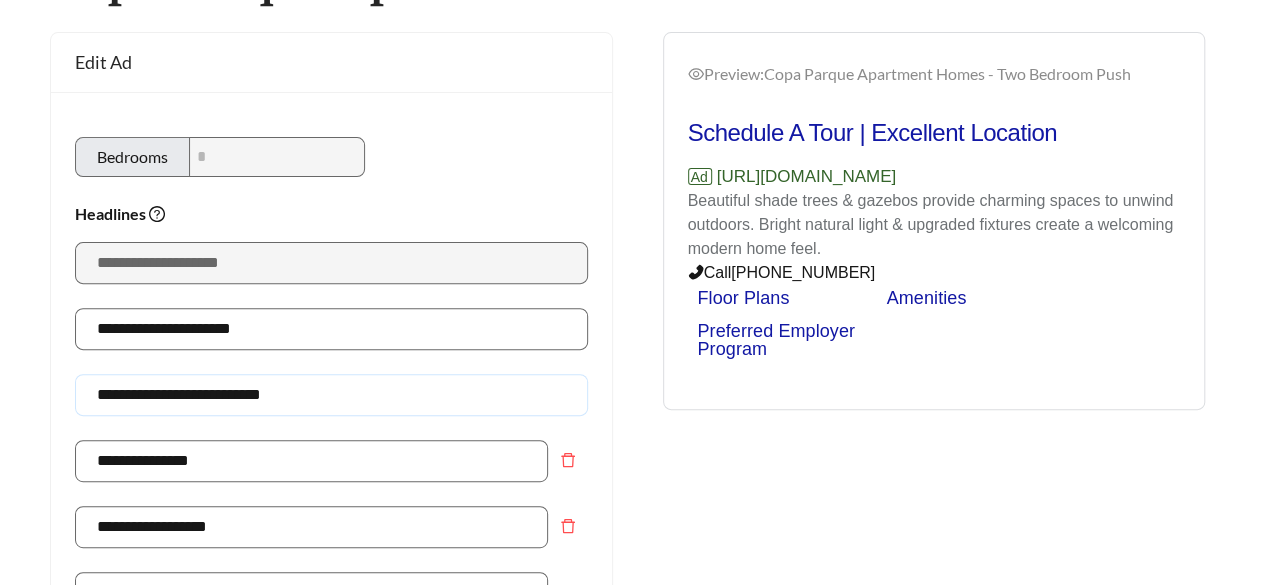 drag, startPoint x: 212, startPoint y: 392, endPoint x: 232, endPoint y: 408, distance: 25.612497 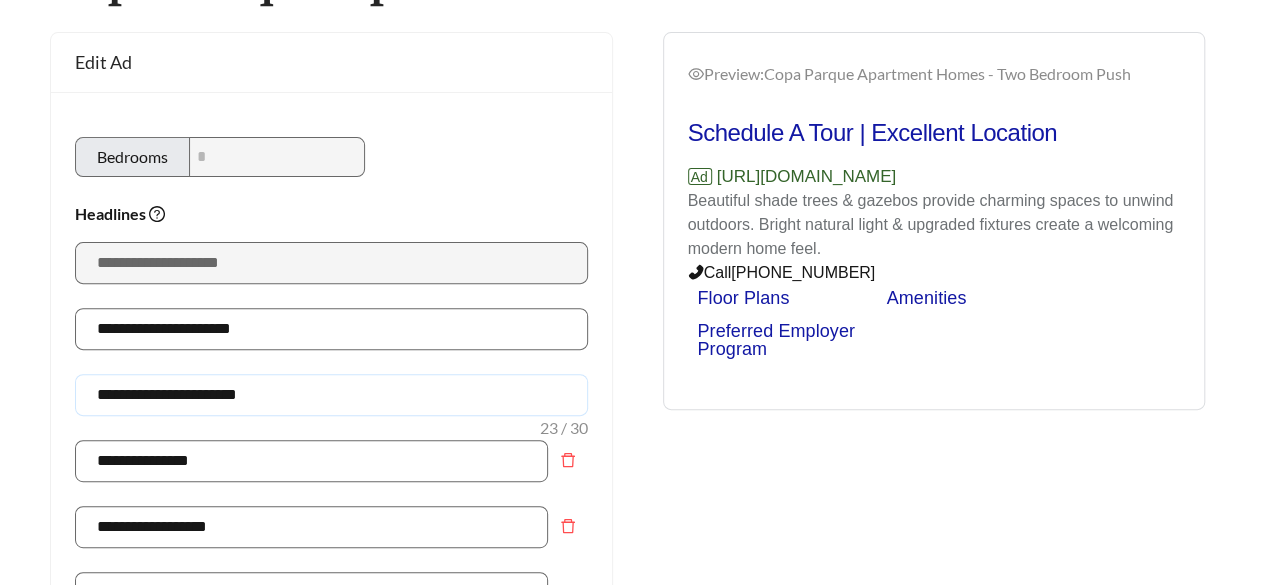 click on "**********" at bounding box center (331, 395) 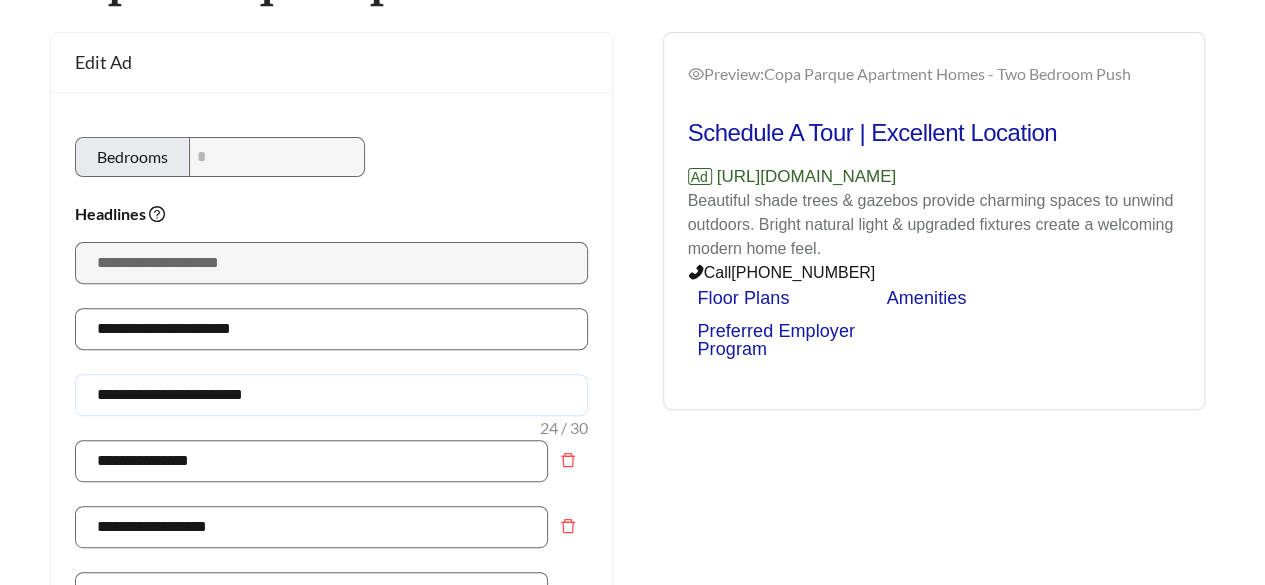 click on "**********" at bounding box center [331, 395] 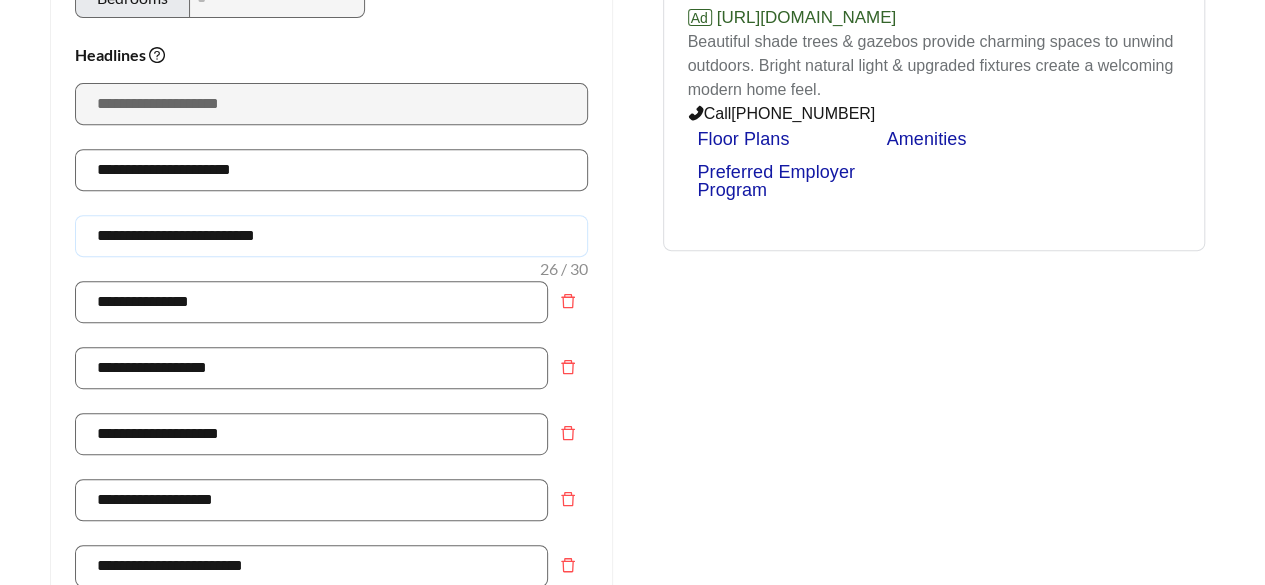 scroll, scrollTop: 400, scrollLeft: 0, axis: vertical 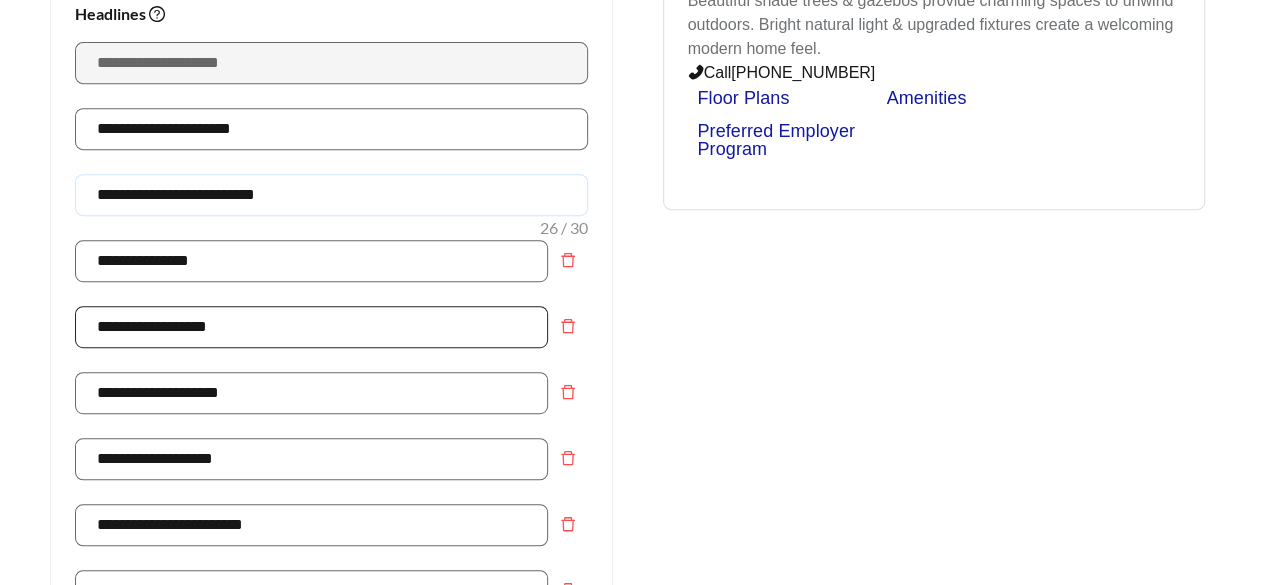 type on "**********" 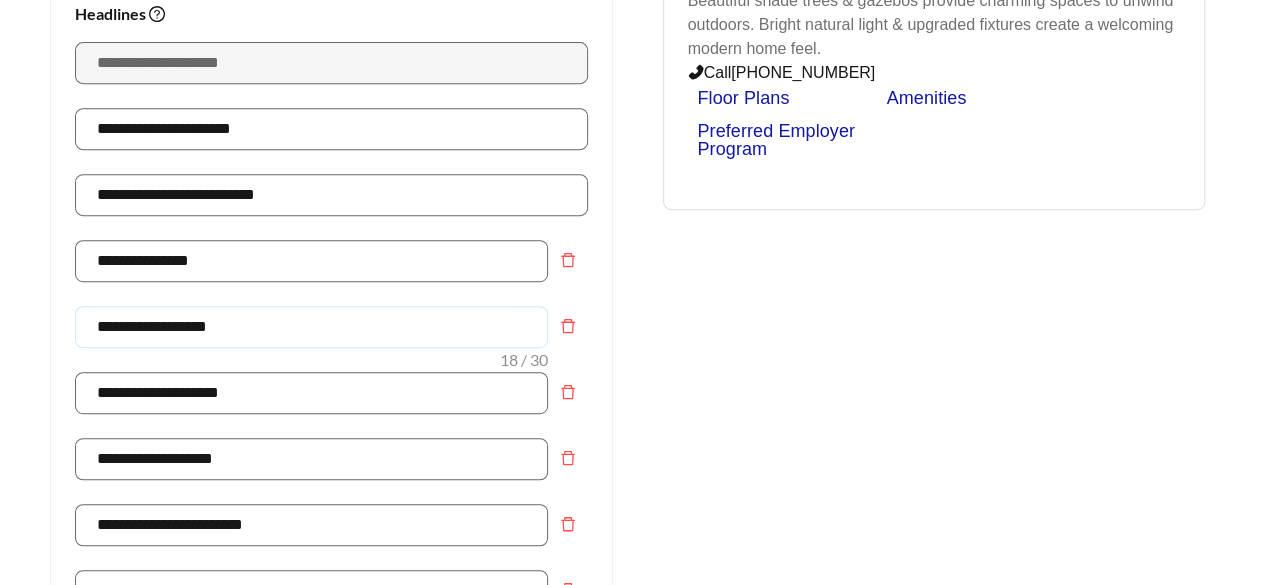click on "**********" at bounding box center (311, 327) 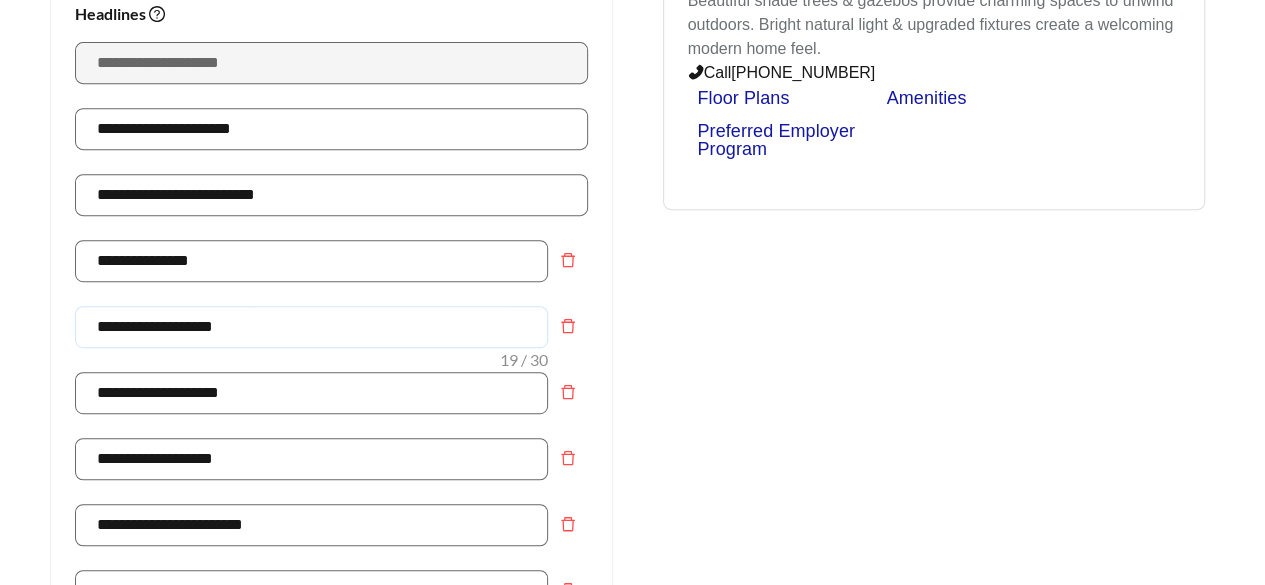 type on "**********" 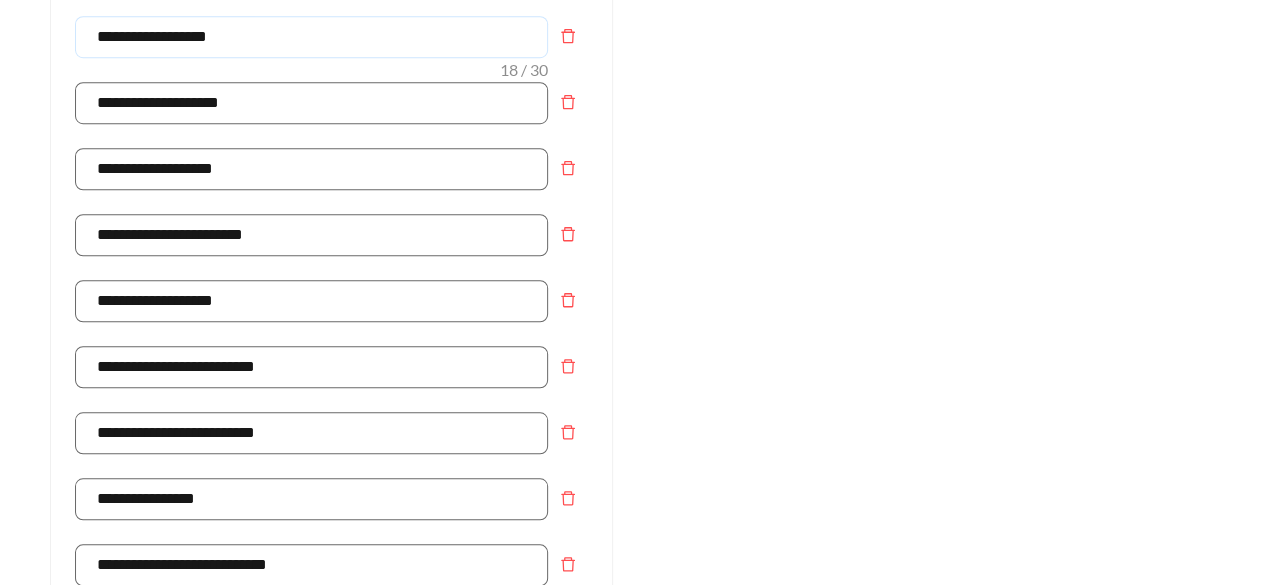 scroll, scrollTop: 800, scrollLeft: 0, axis: vertical 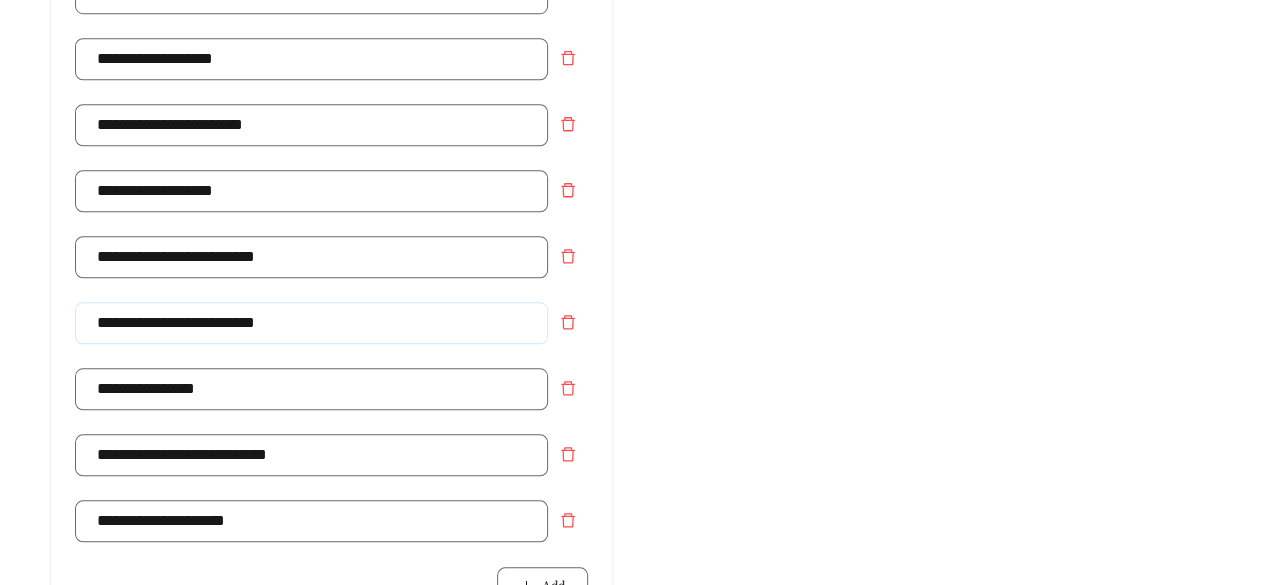 click on "**********" at bounding box center (311, 323) 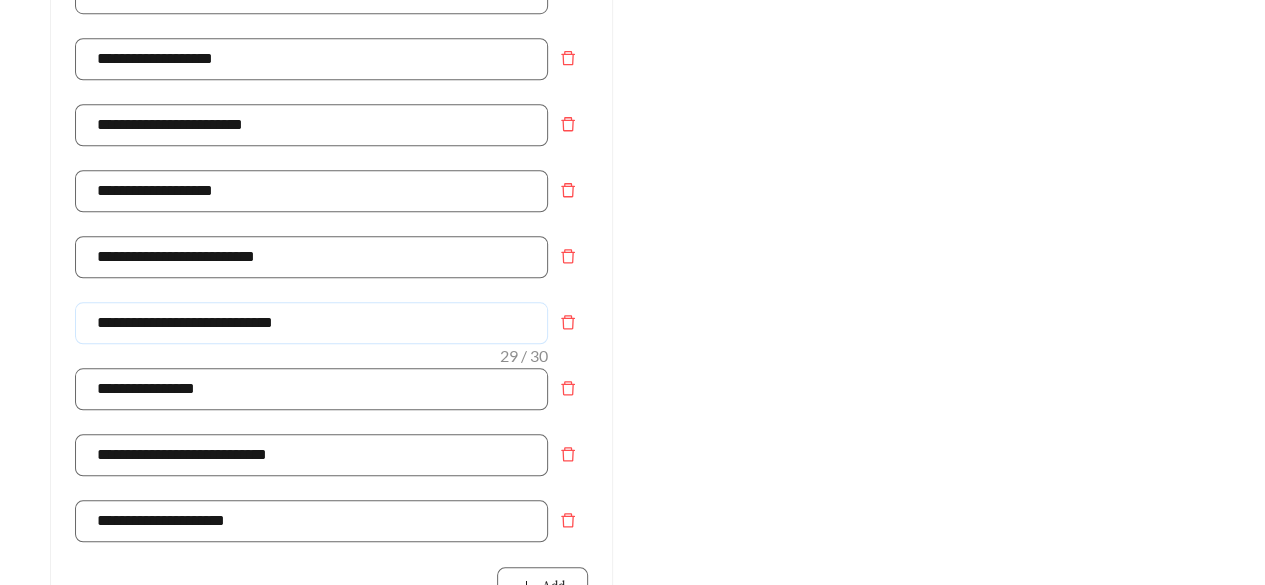 type on "**********" 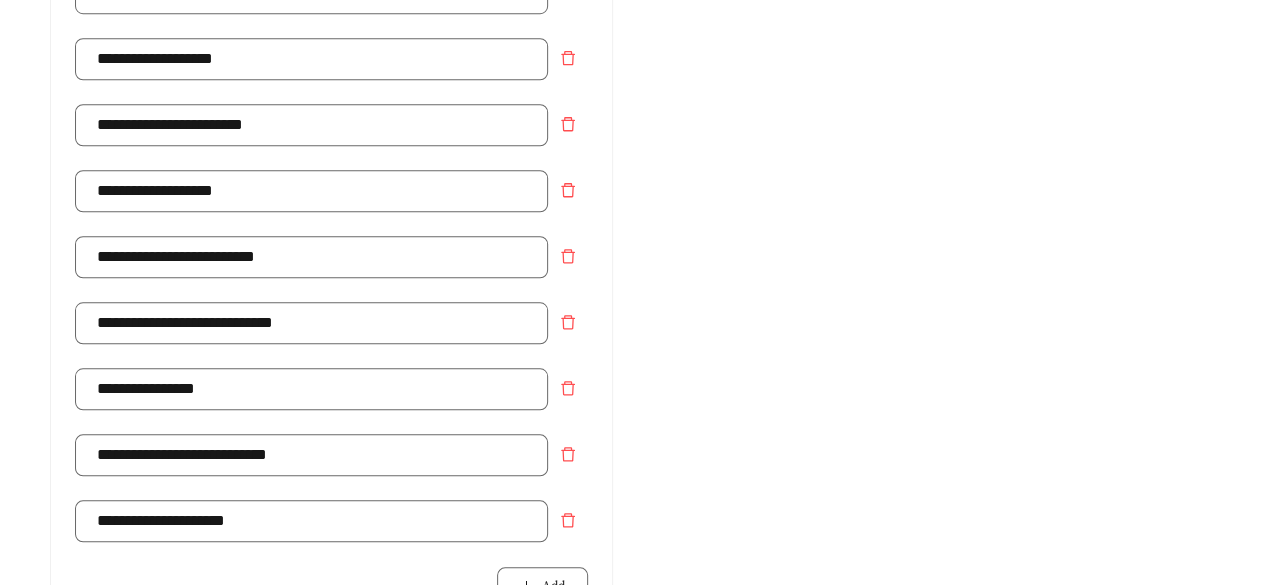 click on "Preview:  Copa Parque Apartment Homes - Two Bedroom Push Schedule A Tour | Excellent Location Ad [URL][DOMAIN_NAME] Beautiful shade trees & gazebos provide charming spaces to unwind outdoors. Bright natural light & upgraded fixtures create a welcoming modern home feel.  Call  [PHONE_NUMBER] Floor Plans Amenities Preferred Employer Program" at bounding box center [934, 319] 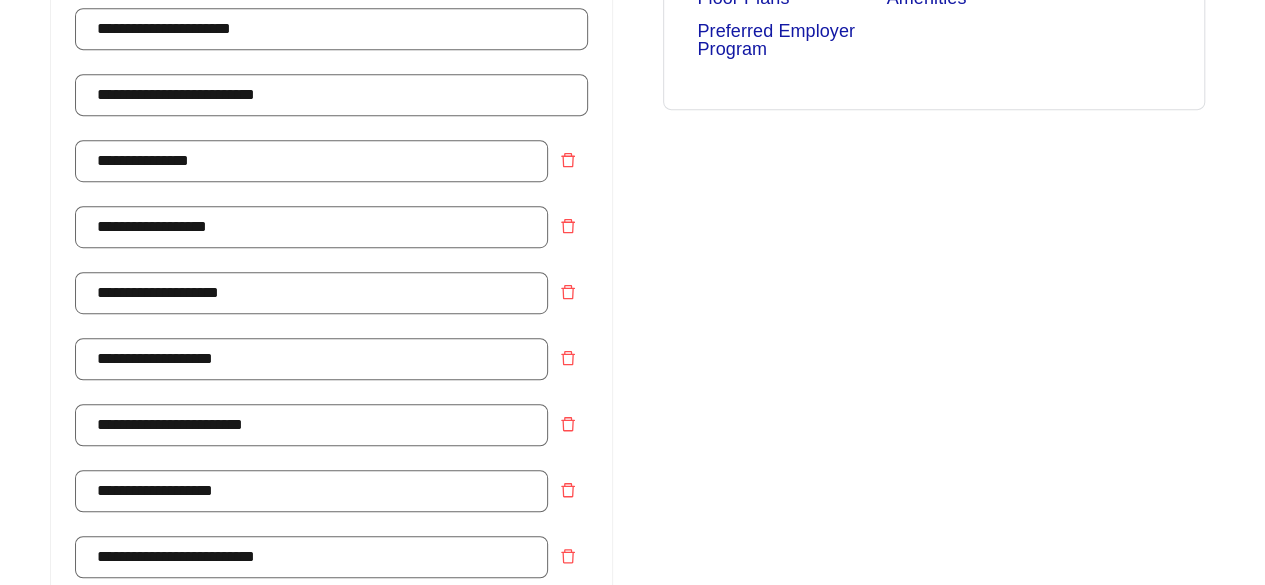 scroll, scrollTop: 900, scrollLeft: 0, axis: vertical 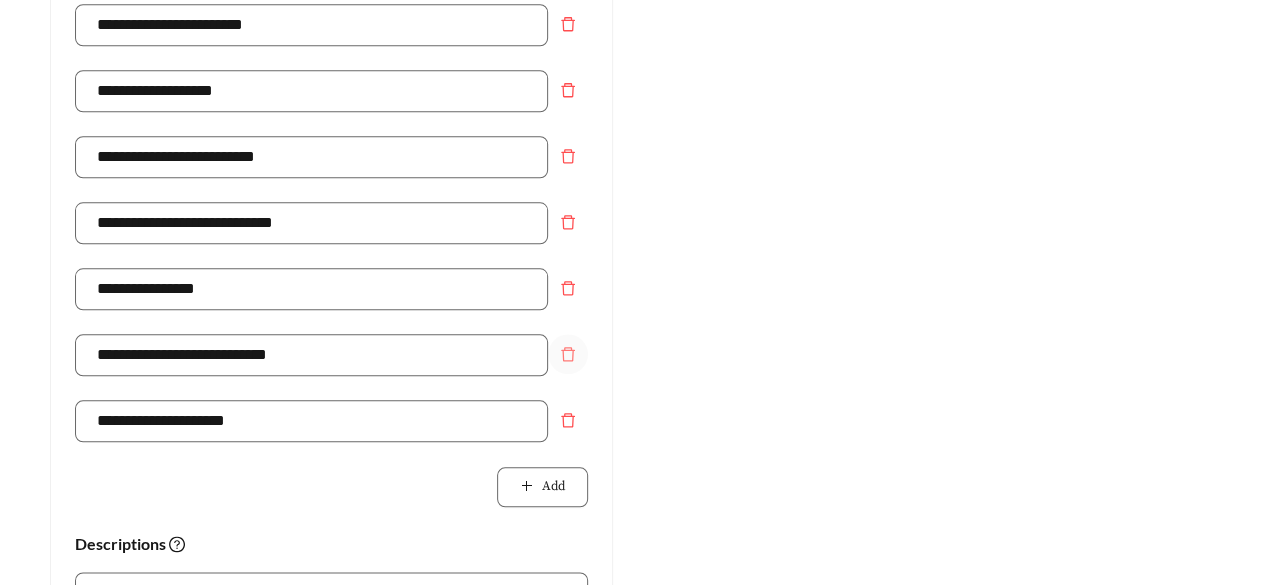 click 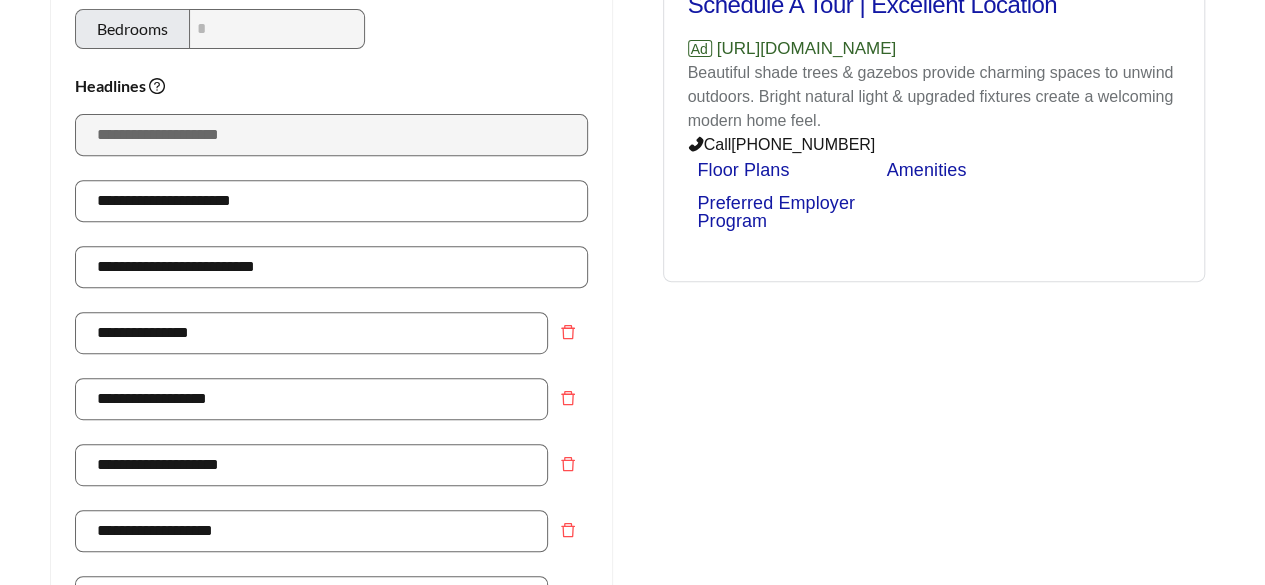 scroll, scrollTop: 300, scrollLeft: 0, axis: vertical 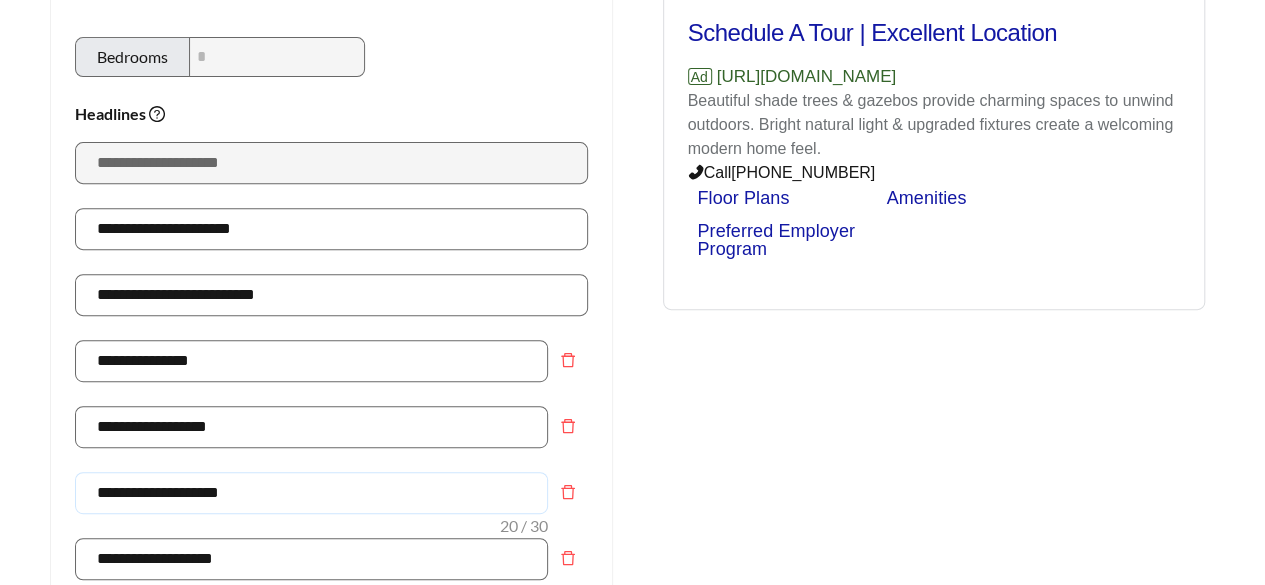 drag, startPoint x: 338, startPoint y: 493, endPoint x: 0, endPoint y: 499, distance: 338.05325 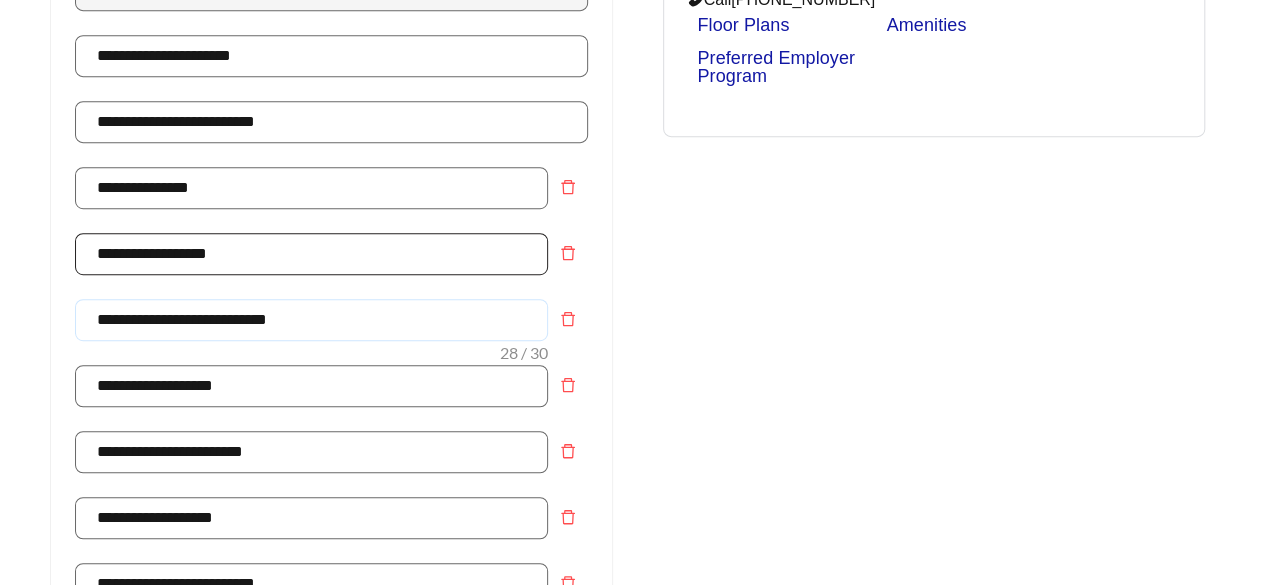scroll, scrollTop: 500, scrollLeft: 0, axis: vertical 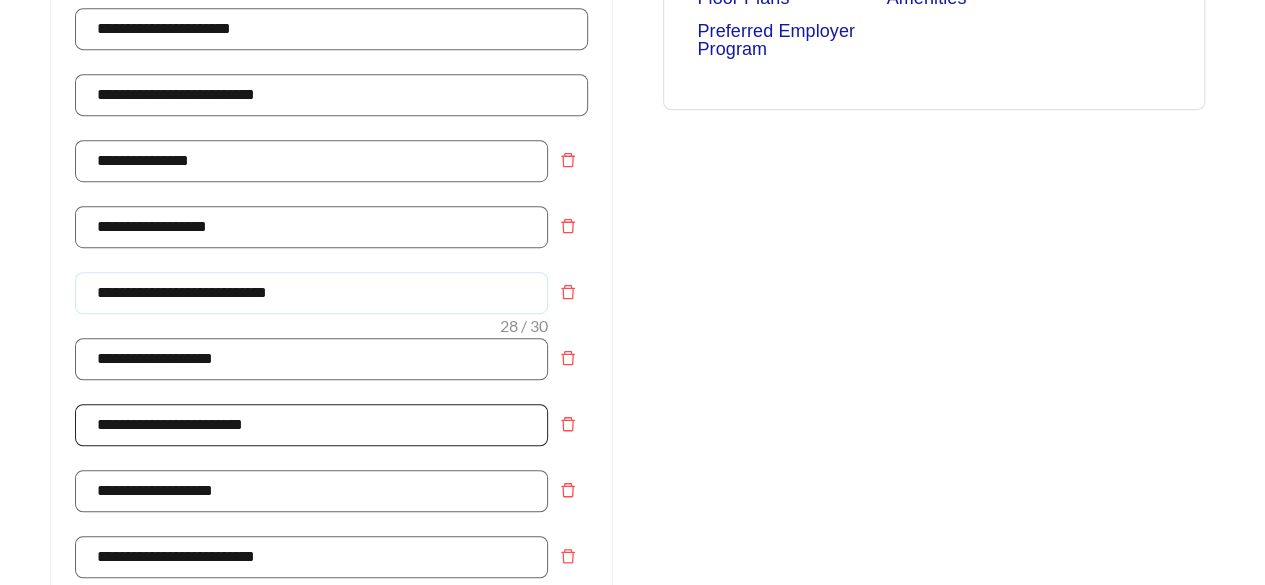 type on "**********" 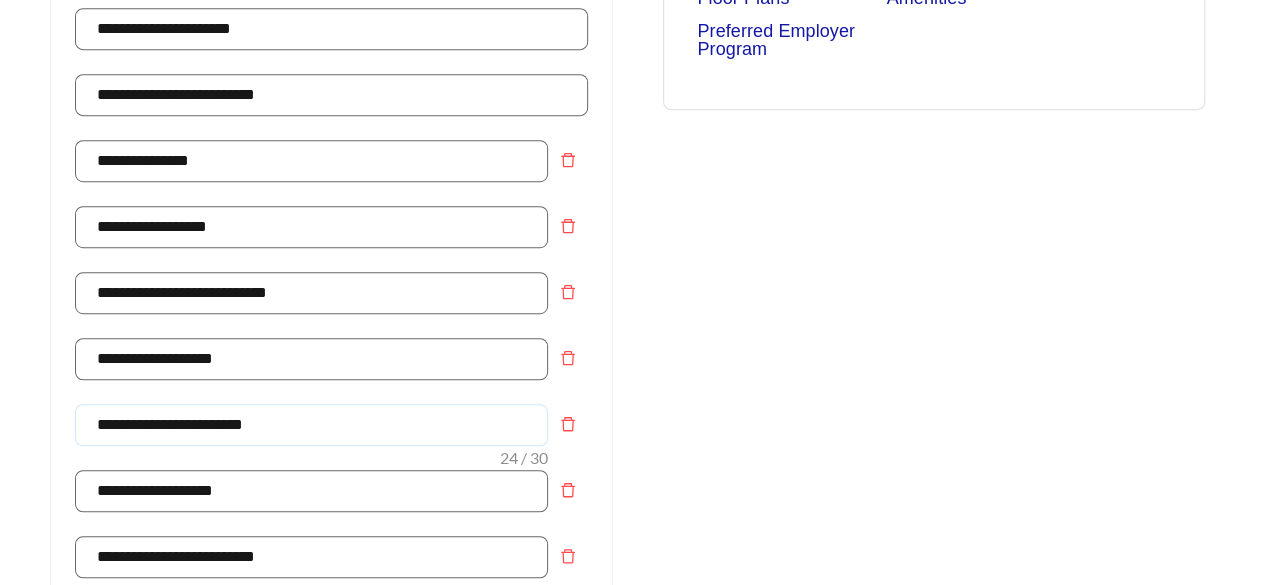 drag, startPoint x: 360, startPoint y: 424, endPoint x: 26, endPoint y: 423, distance: 334.0015 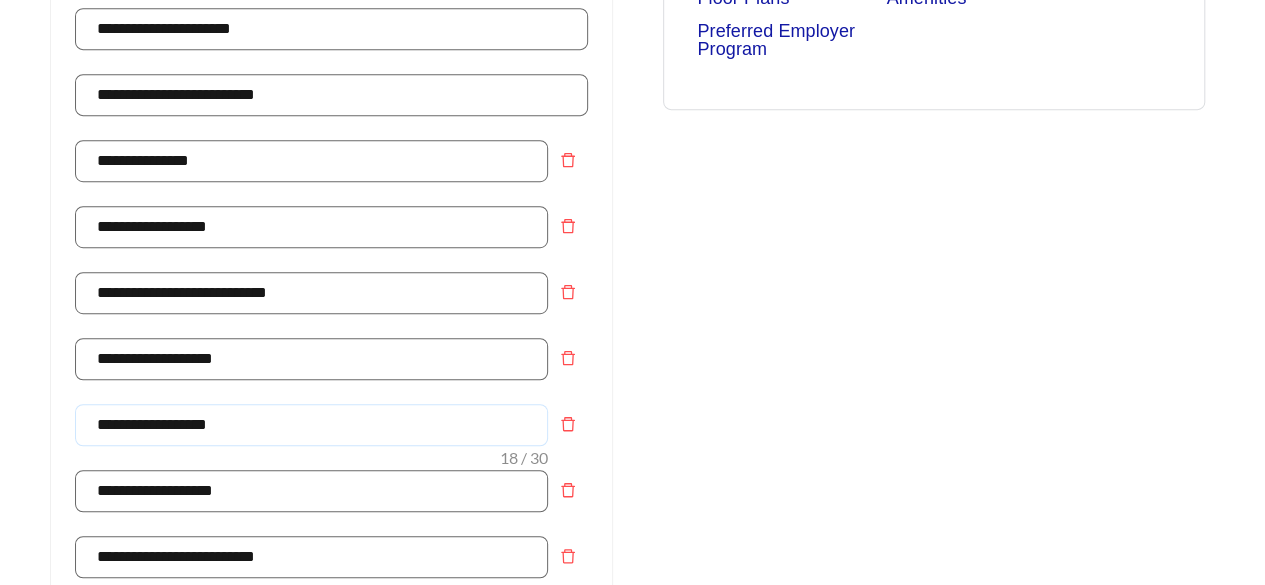 type on "**********" 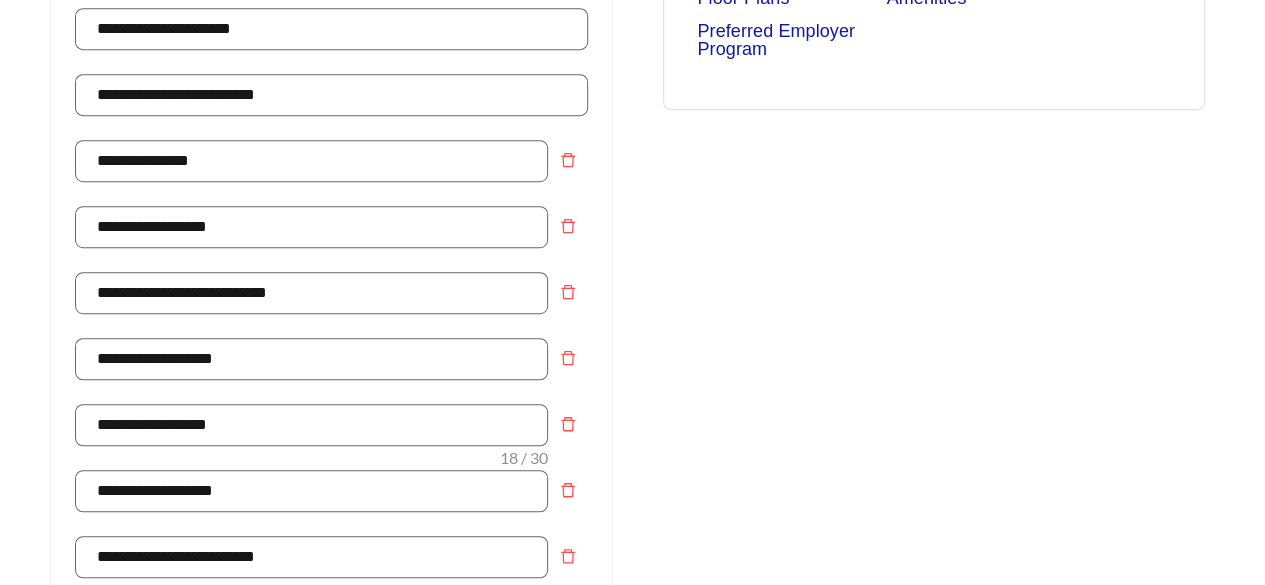click on "Preview:  Copa Parque Apartment Homes - Two Bedroom Push Schedule A Tour | Excellent Location Ad [URL][DOMAIN_NAME] Beautiful shade trees & gazebos provide charming spaces to unwind outdoors. Bright natural light & upgraded fixtures create a welcoming modern home feel.  Call  [PHONE_NUMBER] Floor Plans Amenities Preferred Employer Program" at bounding box center [934, 586] 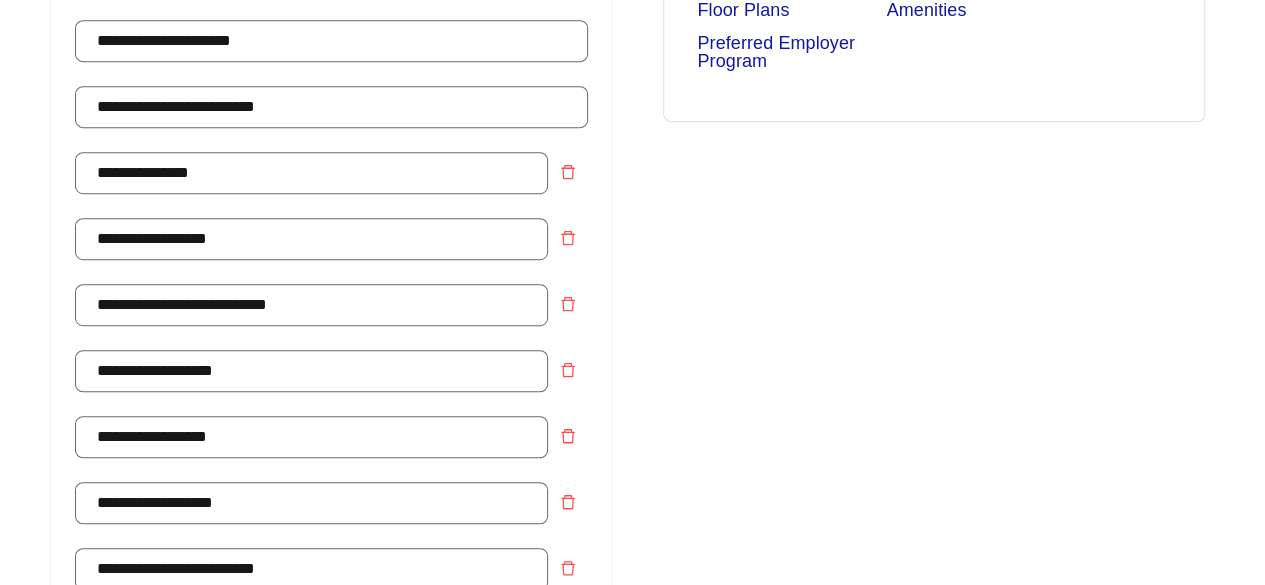 scroll, scrollTop: 500, scrollLeft: 0, axis: vertical 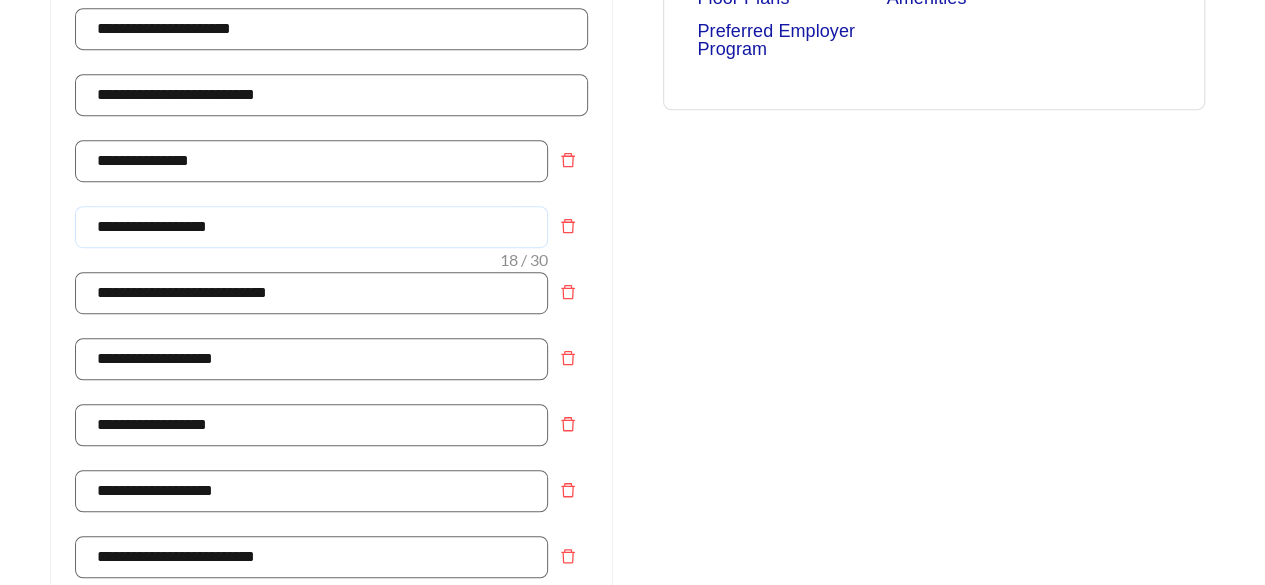 click on "**********" at bounding box center [311, 227] 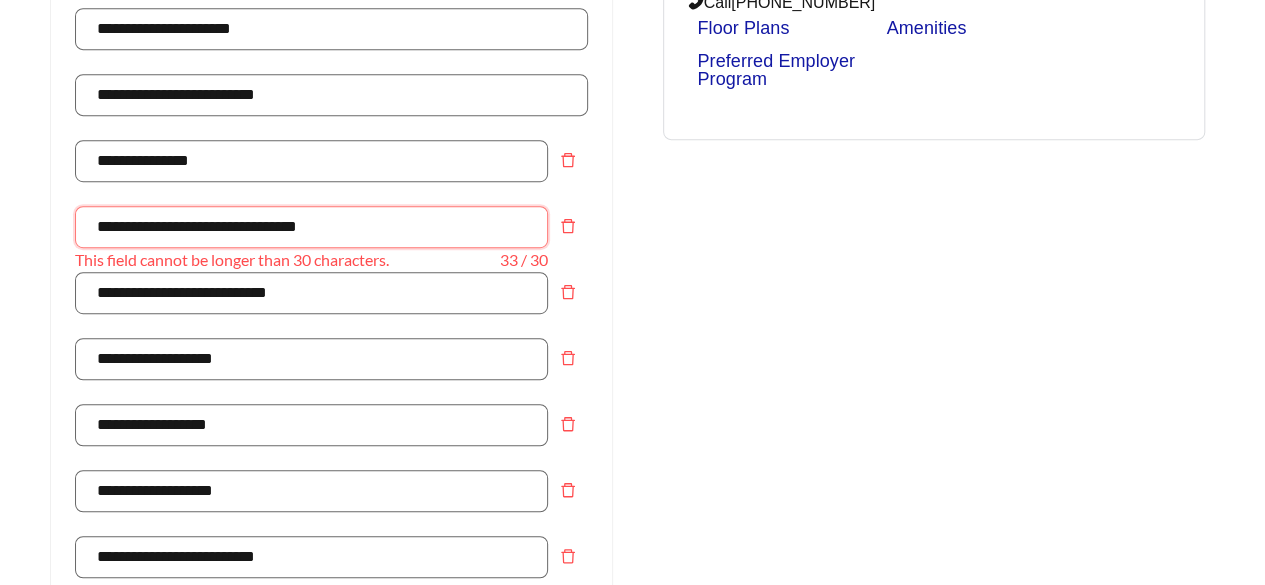 drag, startPoint x: 336, startPoint y: 231, endPoint x: 165, endPoint y: 227, distance: 171.04678 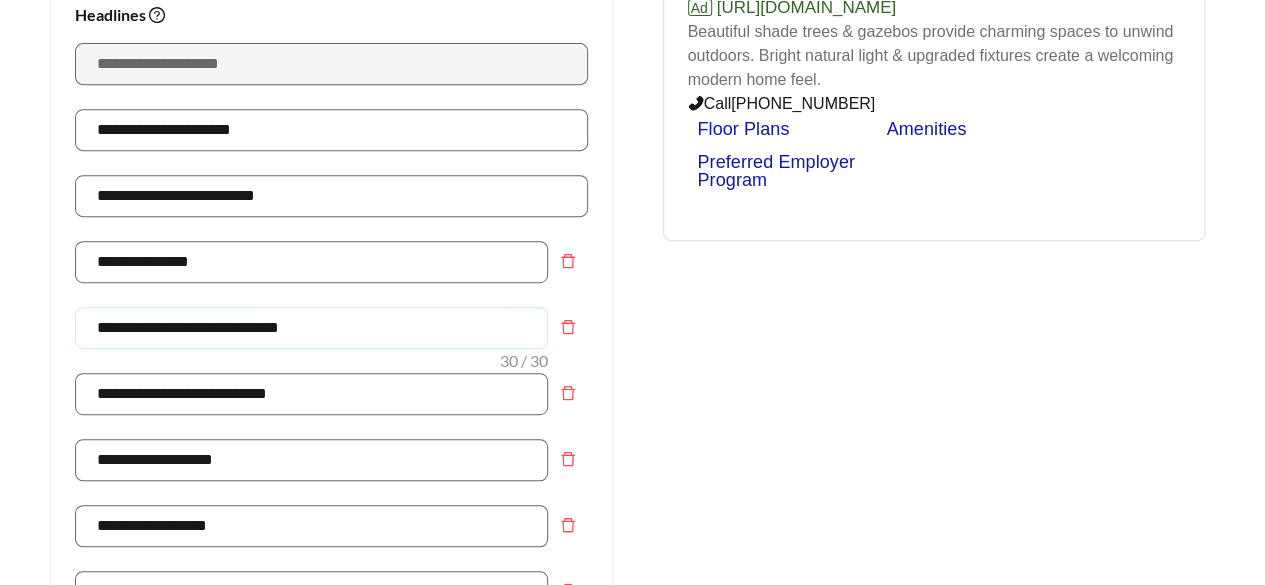 scroll, scrollTop: 400, scrollLeft: 0, axis: vertical 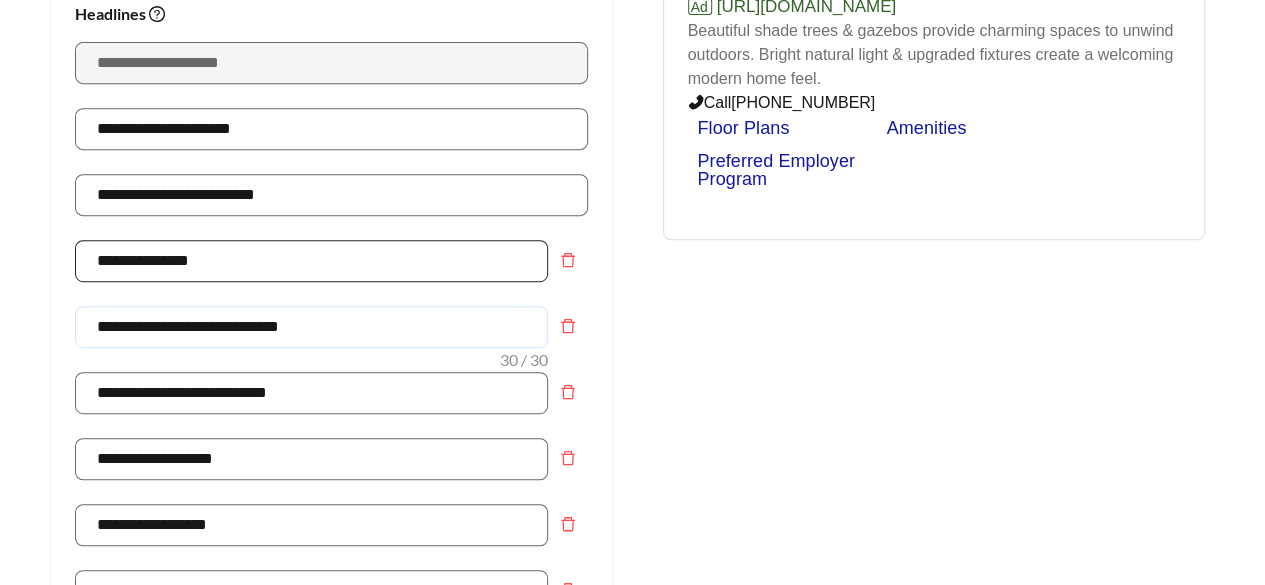 type on "**********" 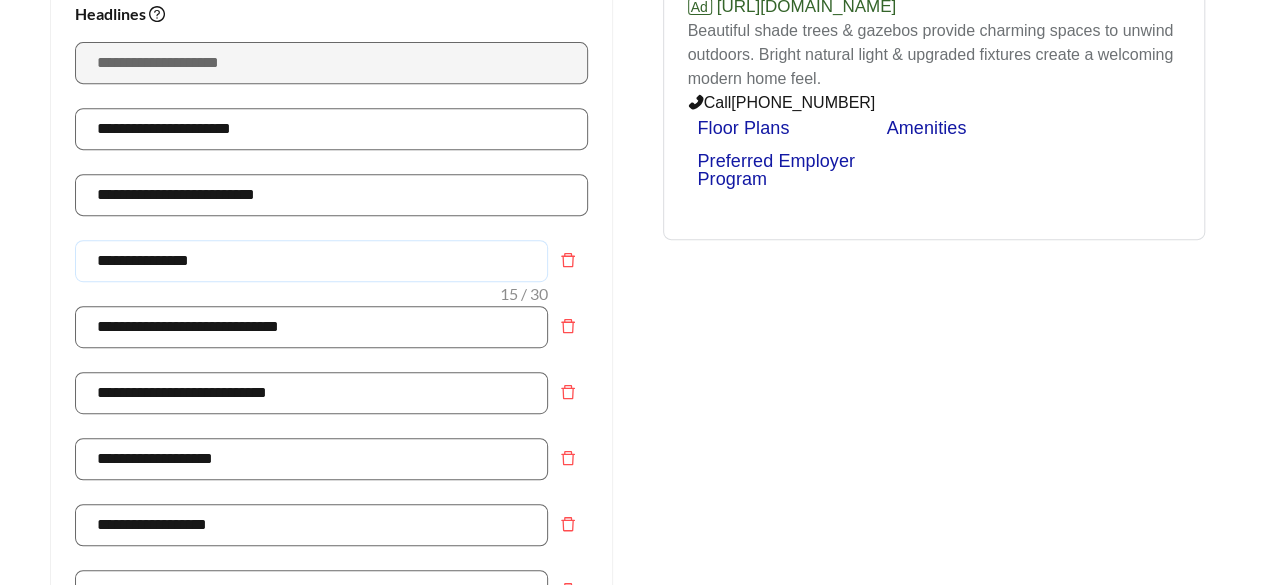 click on "**********" at bounding box center (311, 261) 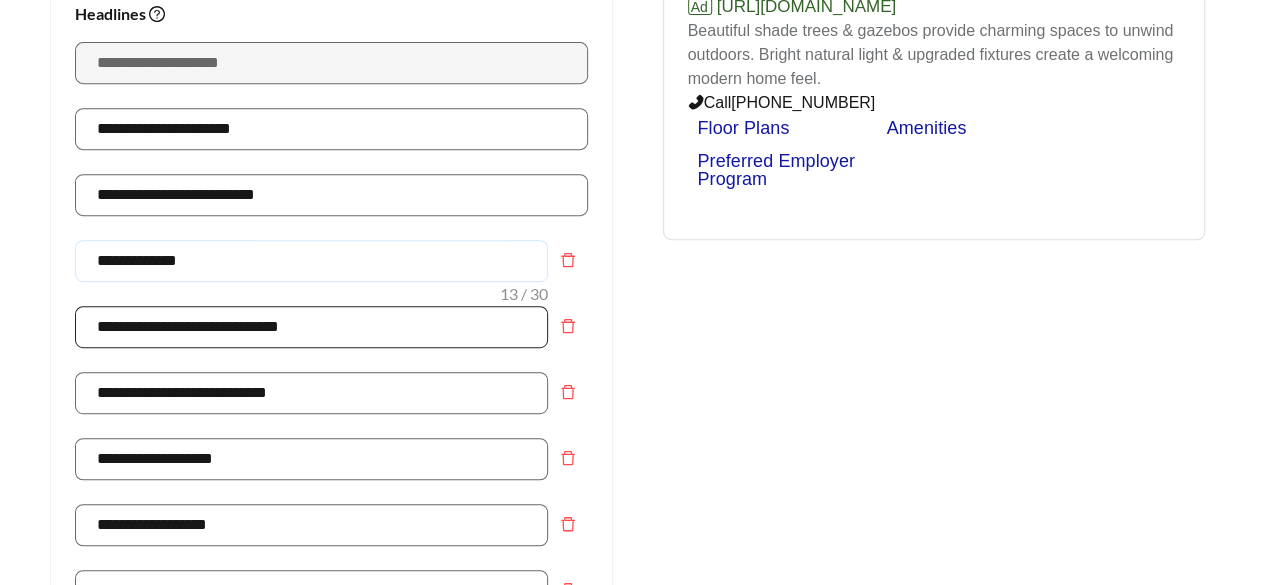 scroll, scrollTop: 400, scrollLeft: 0, axis: vertical 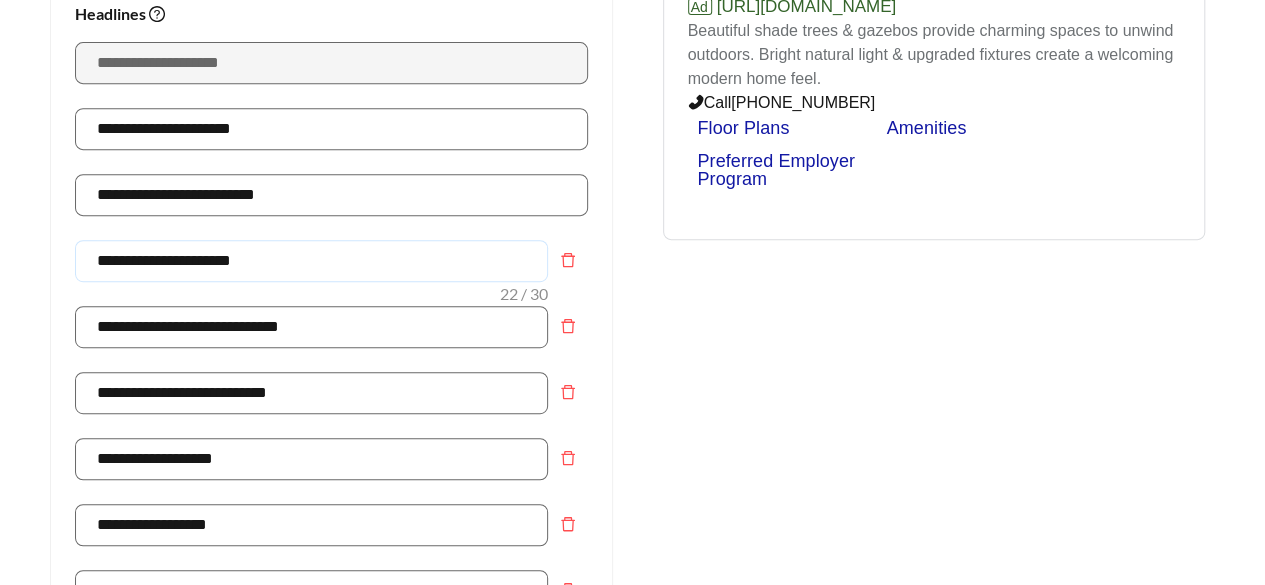 type on "**********" 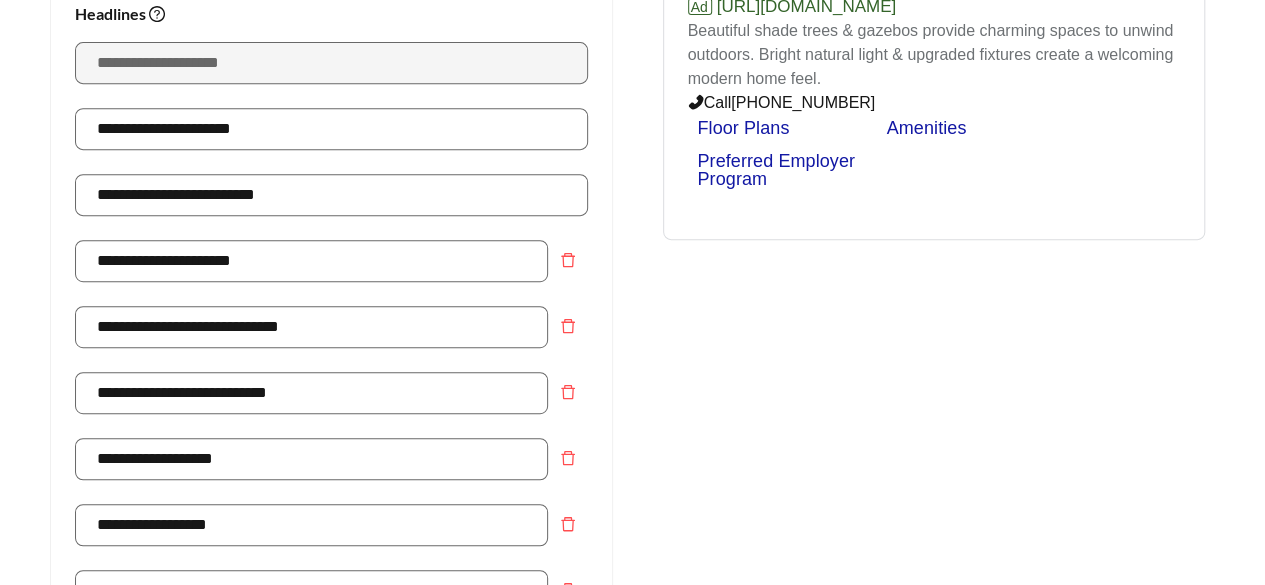 click on "Preview:  Copa Parque Apartment Homes - Two Bedroom Push Schedule Your Apt Tour | Excellent Forest Park Location Ad [URL][DOMAIN_NAME] Beautiful shade trees & gazebos provide charming spaces to unwind outdoors. Bright natural light & upgraded fixtures create a welcoming modern home feel.  Call  [PHONE_NUMBER] Floor Plans Amenities Preferred Employer Program" at bounding box center [934, 686] 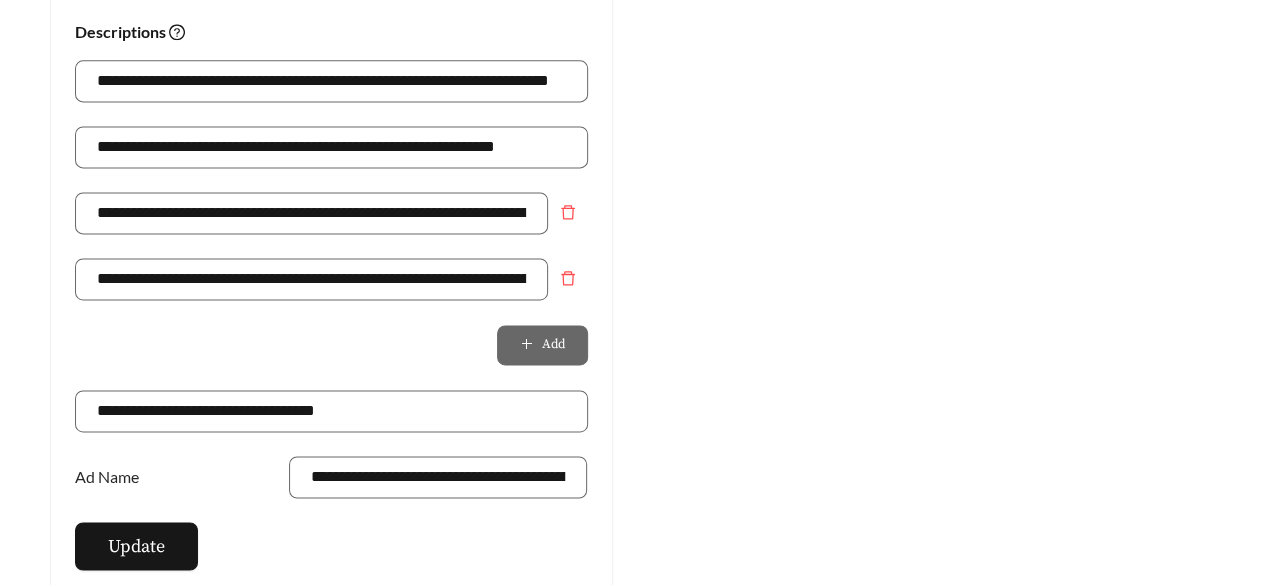 scroll, scrollTop: 1400, scrollLeft: 0, axis: vertical 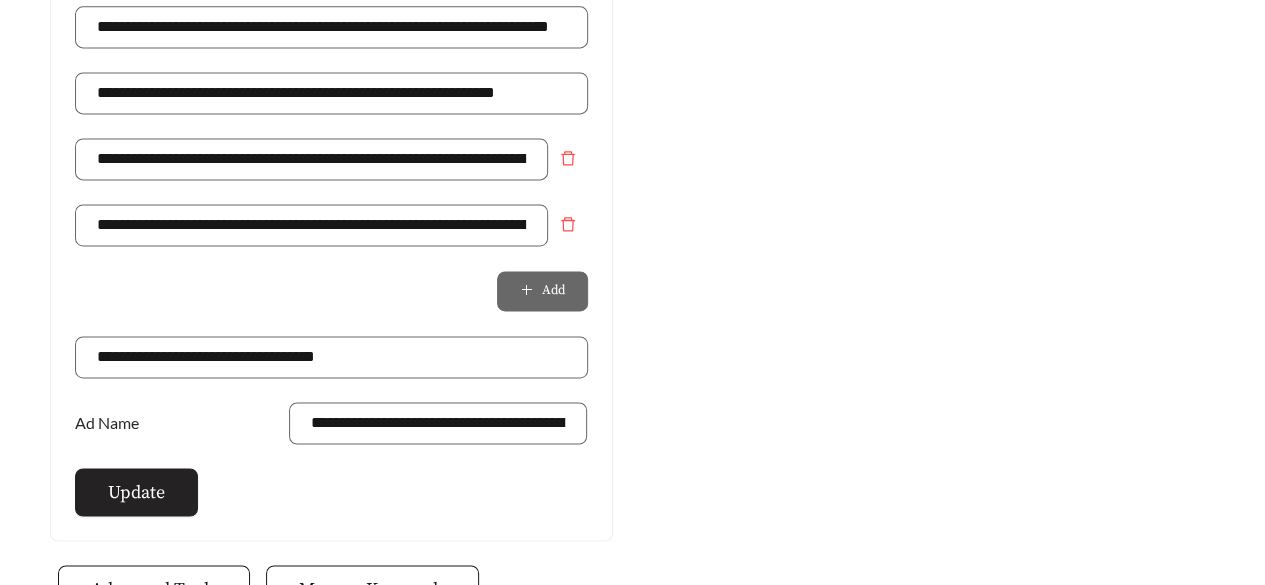 click on "Update" at bounding box center (136, 491) 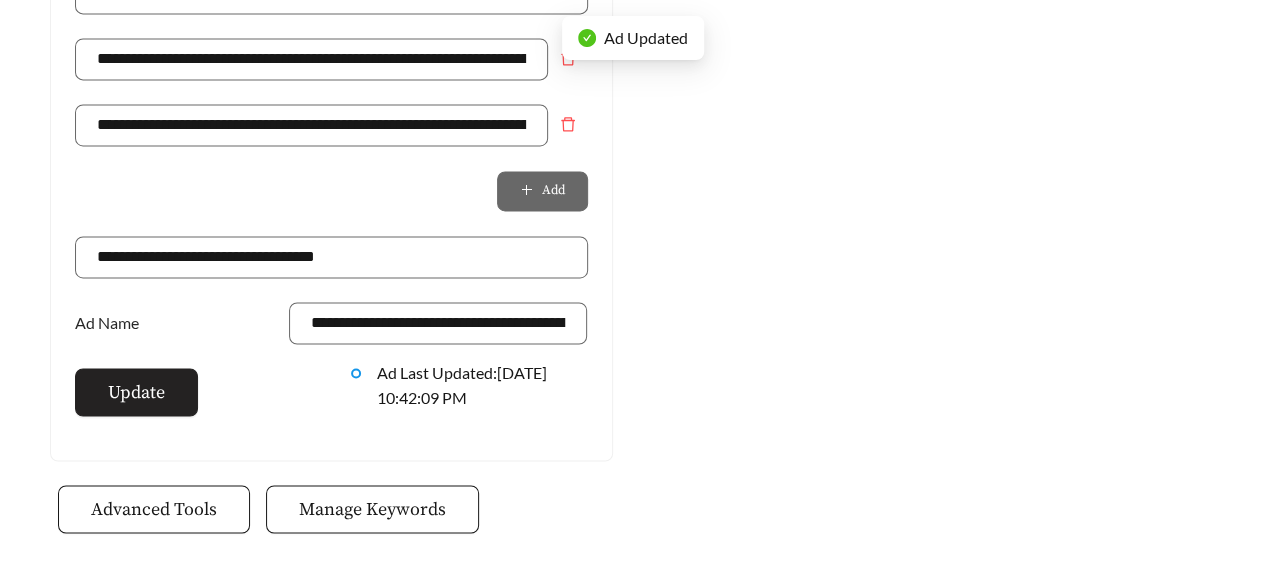scroll, scrollTop: 1577, scrollLeft: 0, axis: vertical 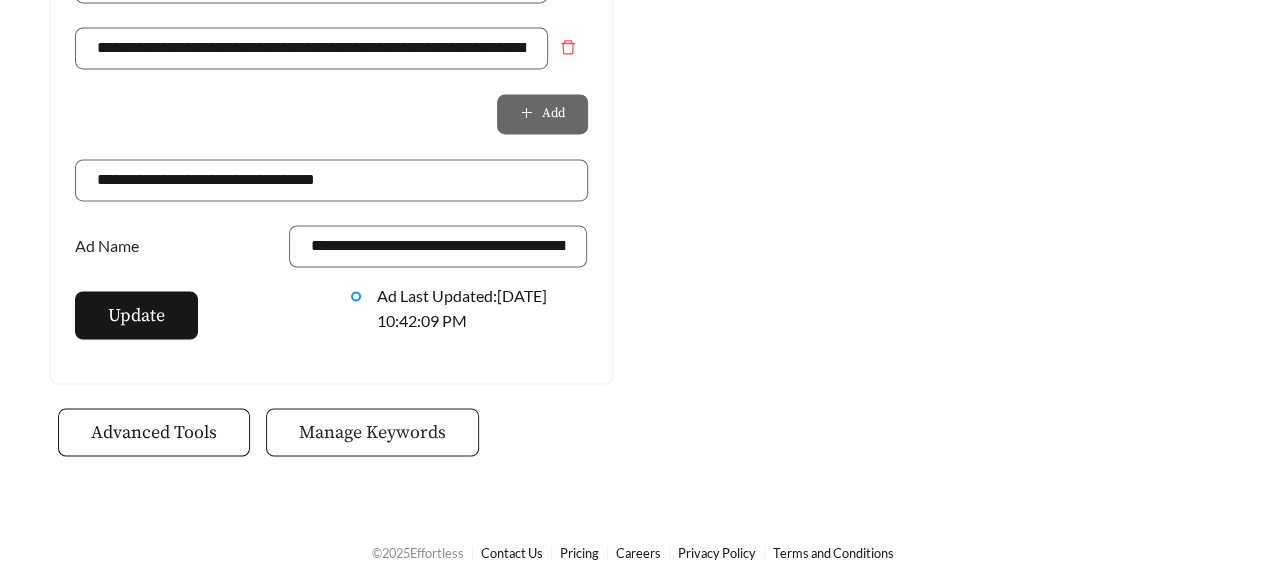 click on "Manage Keywords" at bounding box center [372, 431] 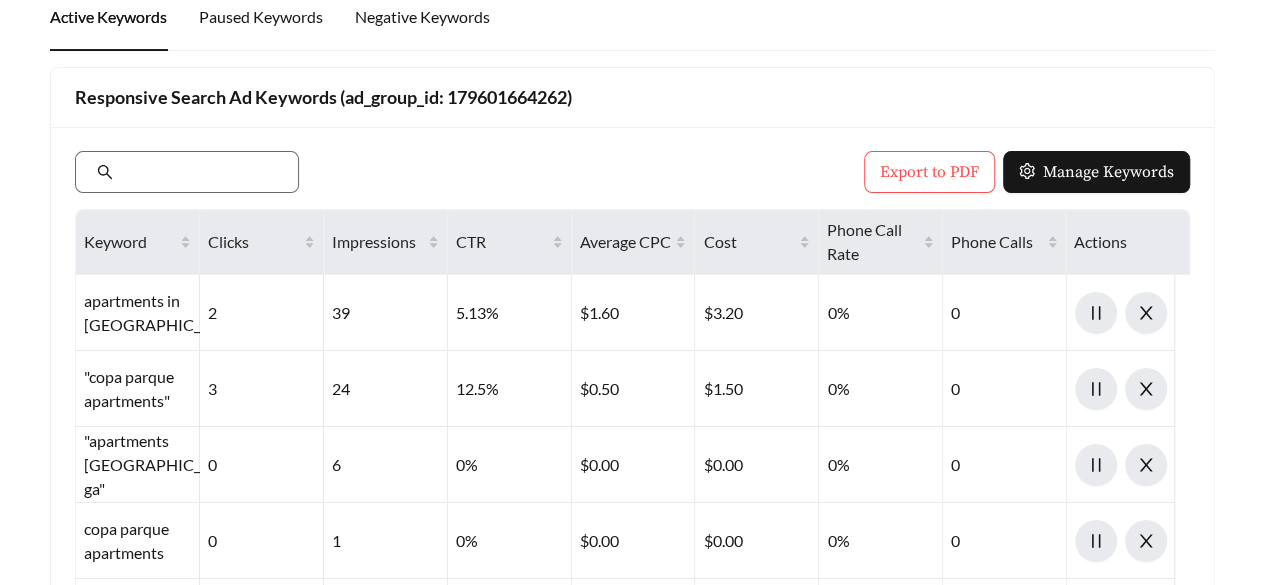 scroll, scrollTop: 200, scrollLeft: 0, axis: vertical 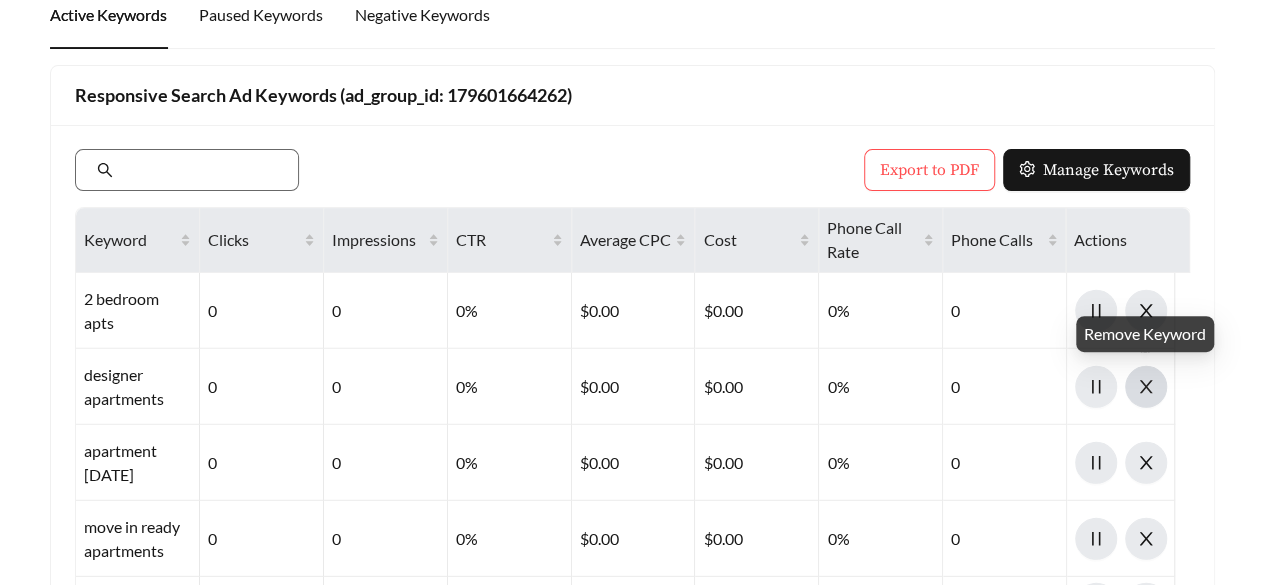 click 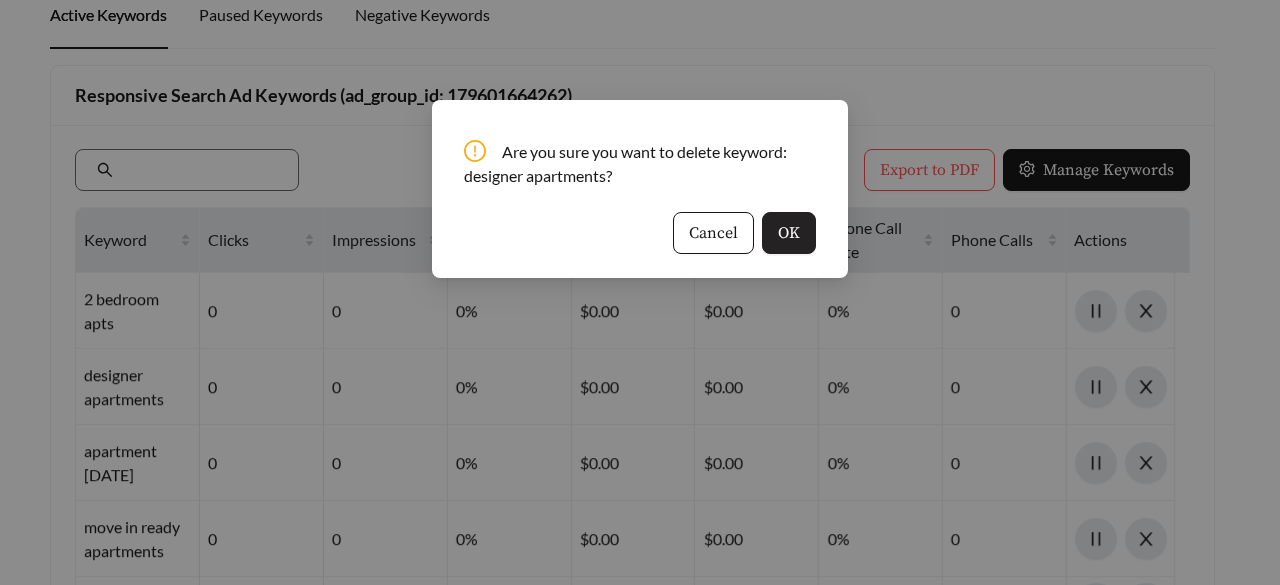 click on "OK" at bounding box center (789, 233) 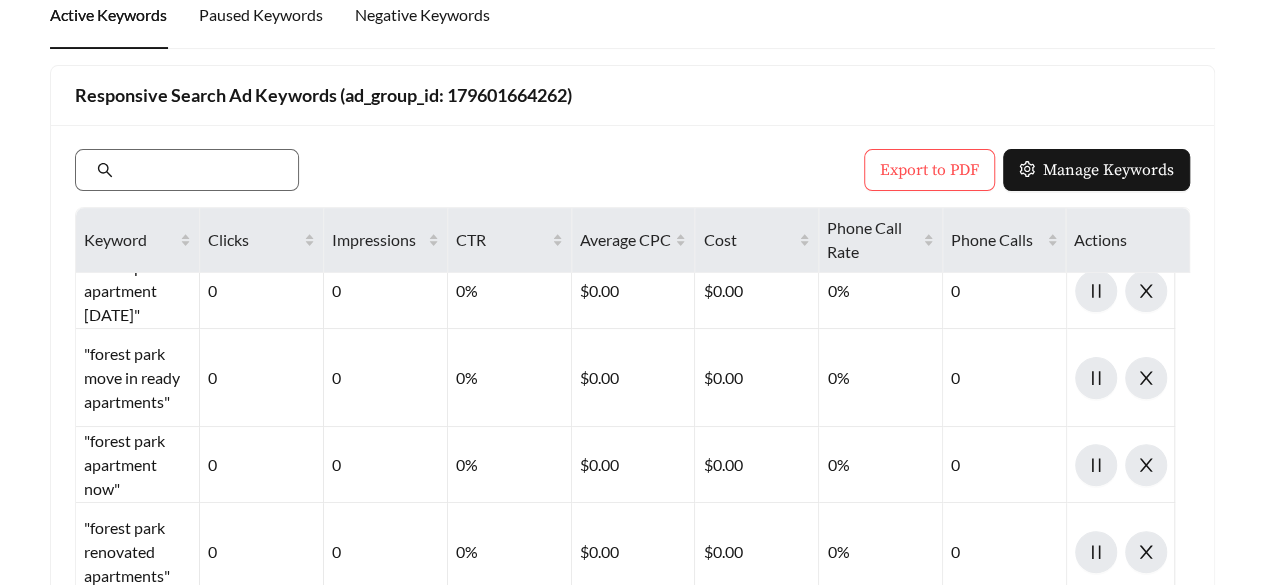 scroll, scrollTop: 4200, scrollLeft: 0, axis: vertical 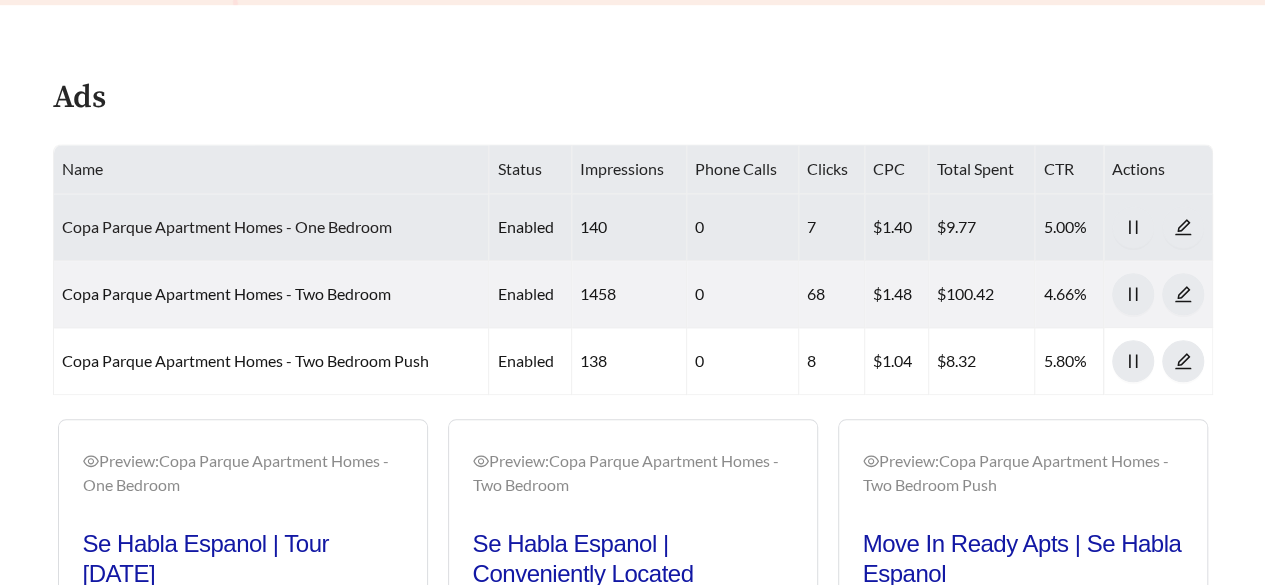 click on "Copa Parque Apartment Homes - One Bedroom" at bounding box center (227, 226) 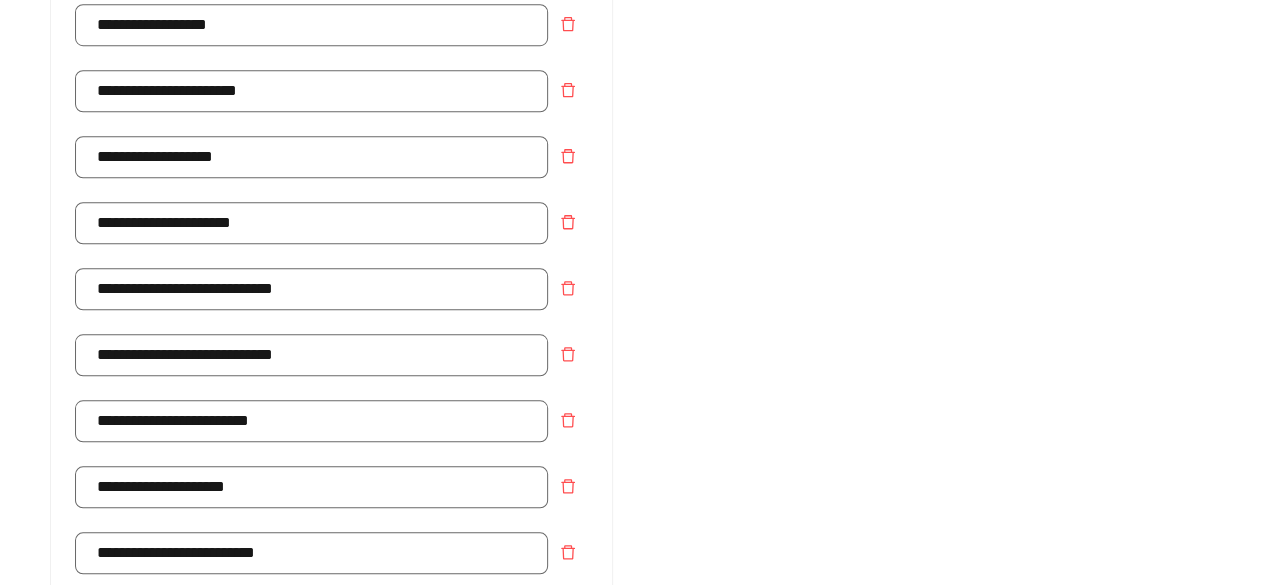 scroll, scrollTop: 0, scrollLeft: 0, axis: both 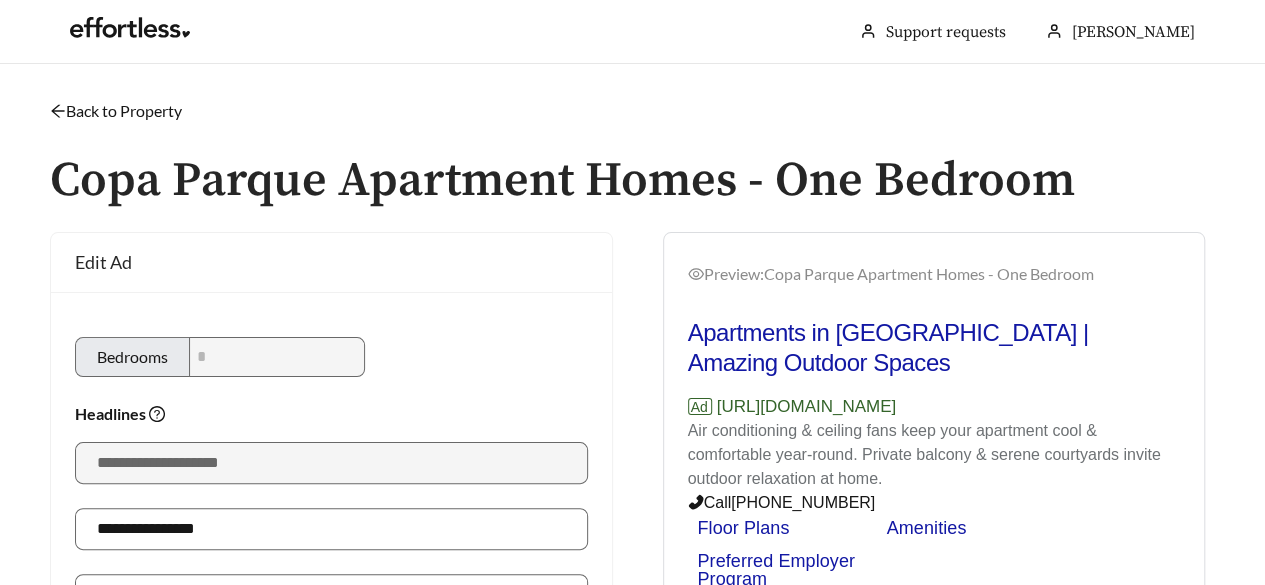 click 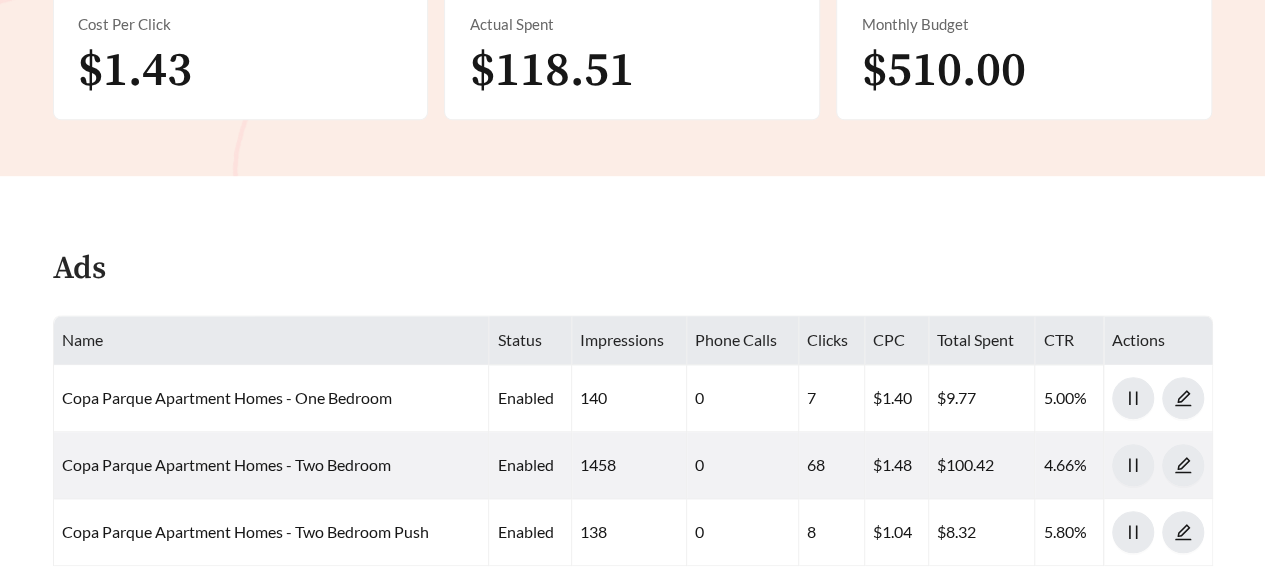 scroll, scrollTop: 600, scrollLeft: 0, axis: vertical 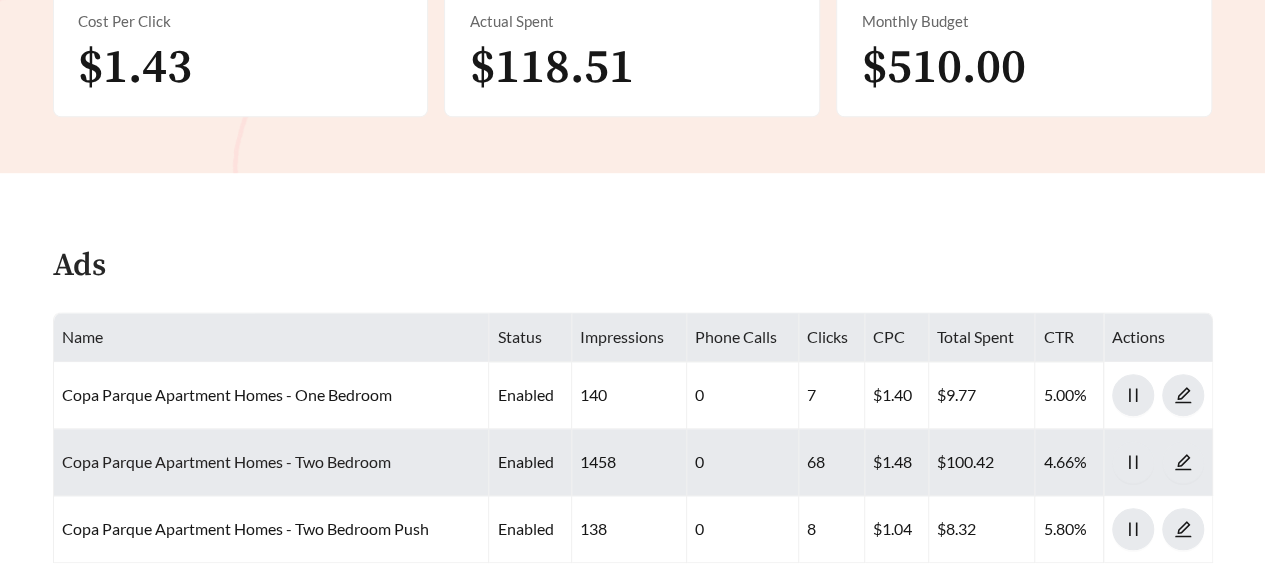 click on "Copa Parque Apartment Homes - Two Bedroom" at bounding box center [226, 461] 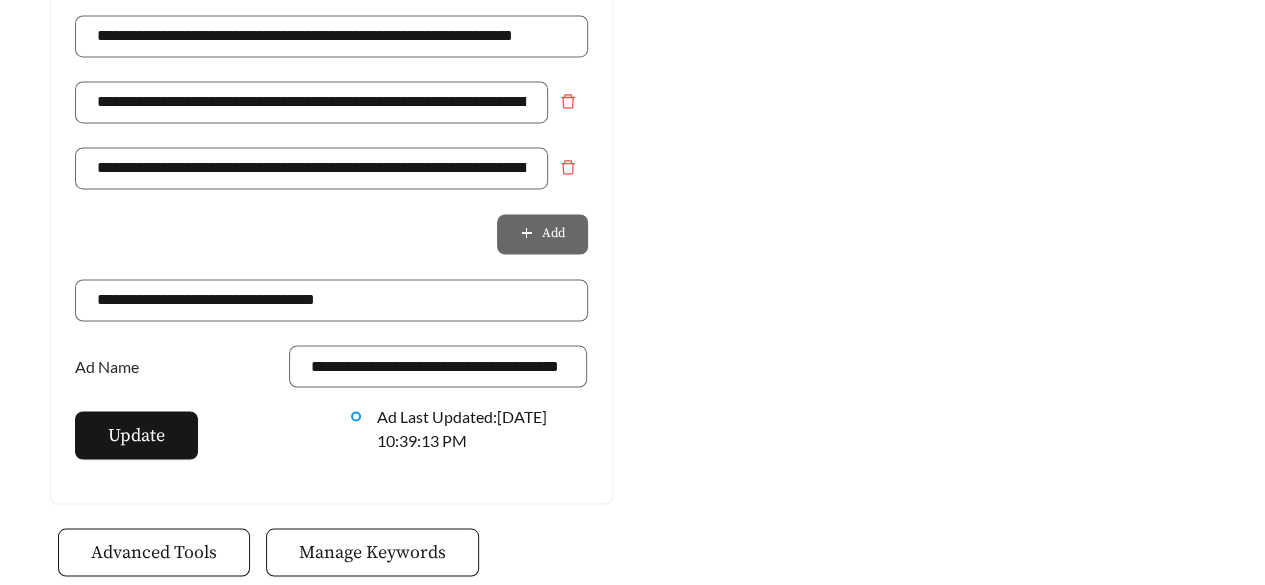 scroll, scrollTop: 1709, scrollLeft: 0, axis: vertical 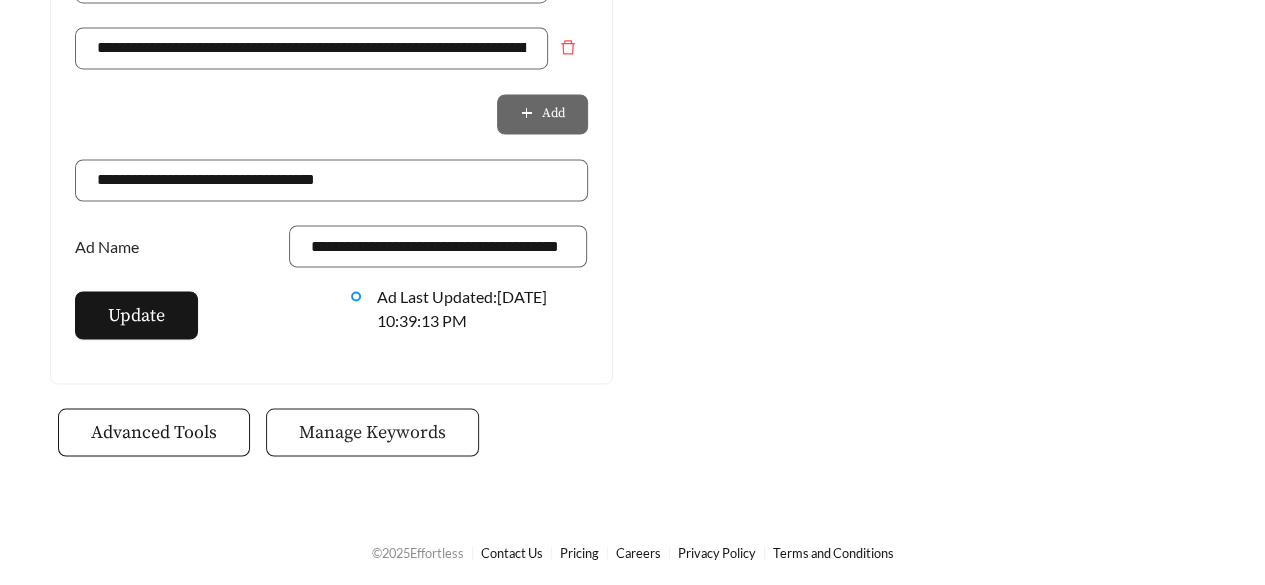 click on "Manage Keywords" at bounding box center [372, 431] 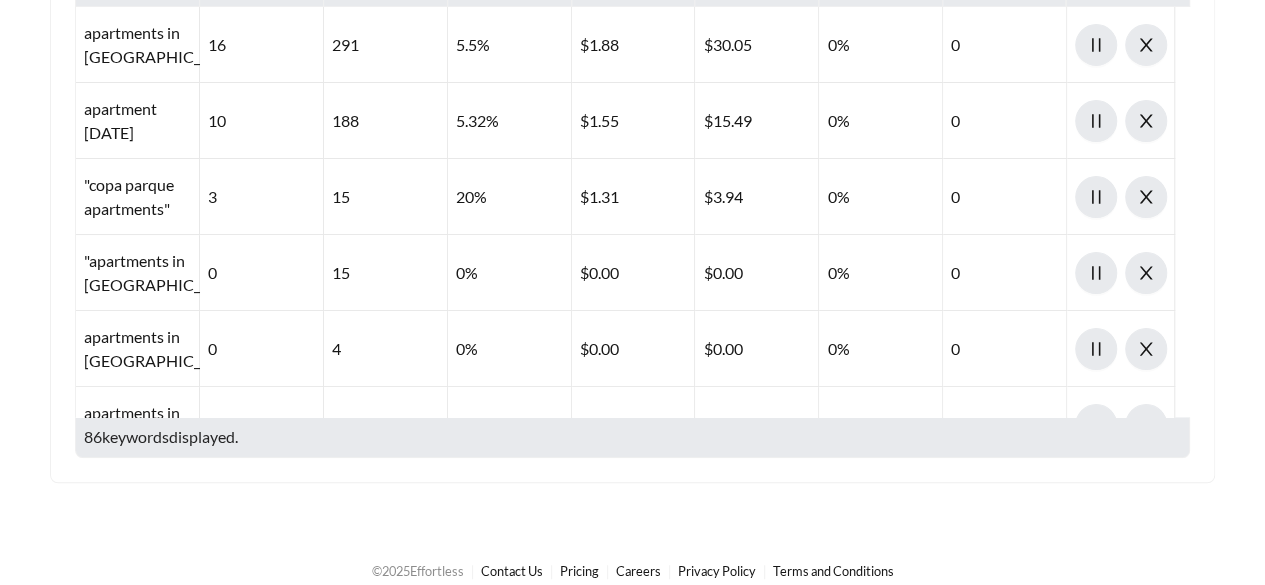 scroll, scrollTop: 484, scrollLeft: 0, axis: vertical 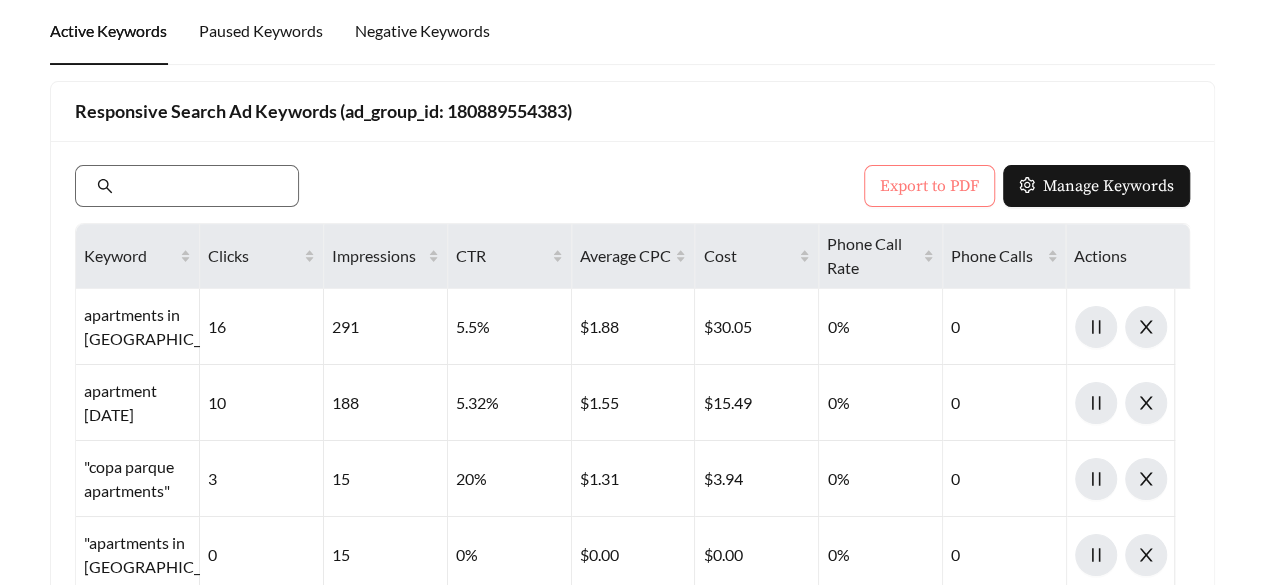 click on "Export to PDF" at bounding box center [929, 186] 